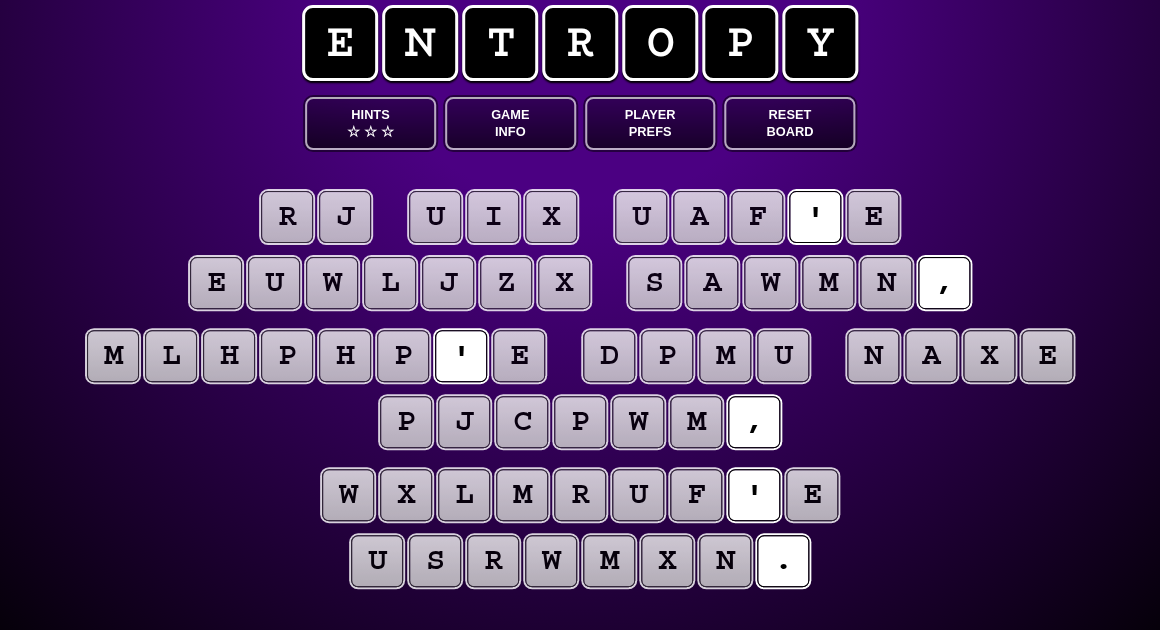 scroll, scrollTop: 30, scrollLeft: 0, axis: vertical 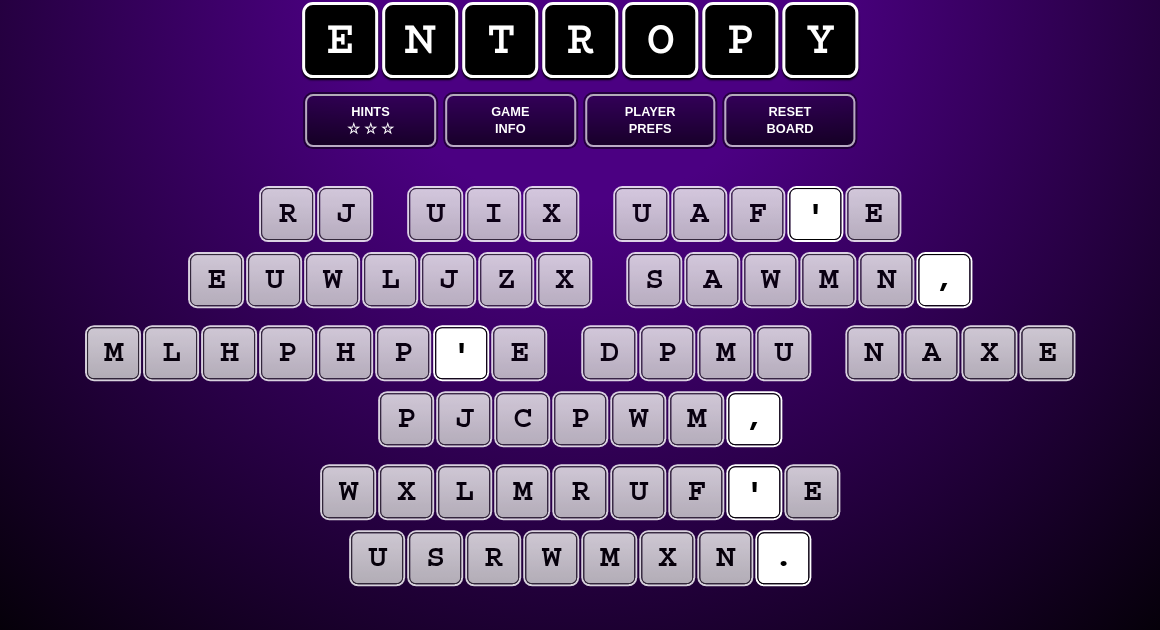 click on "e" at bounding box center [873, 214] 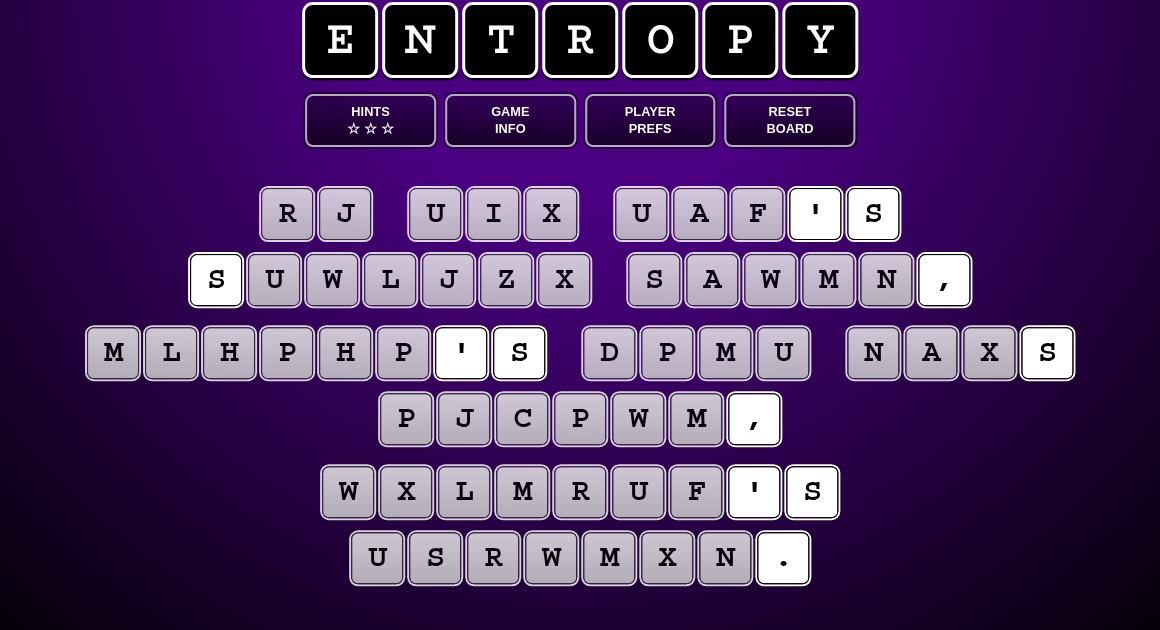 click on "x" at bounding box center [551, 214] 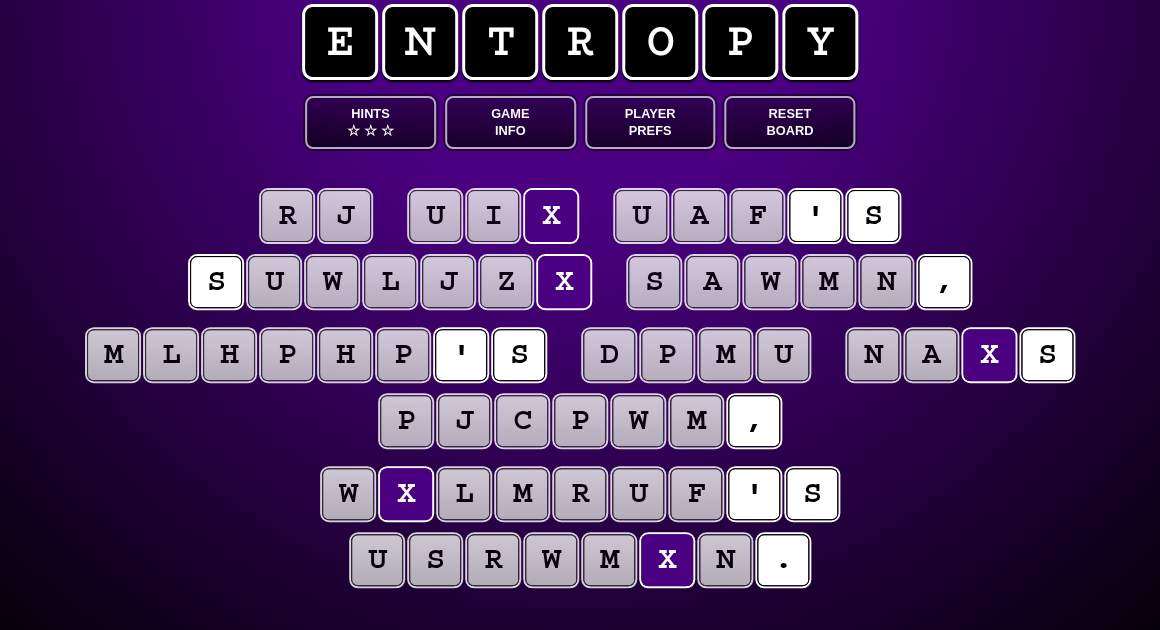 scroll, scrollTop: 27, scrollLeft: 0, axis: vertical 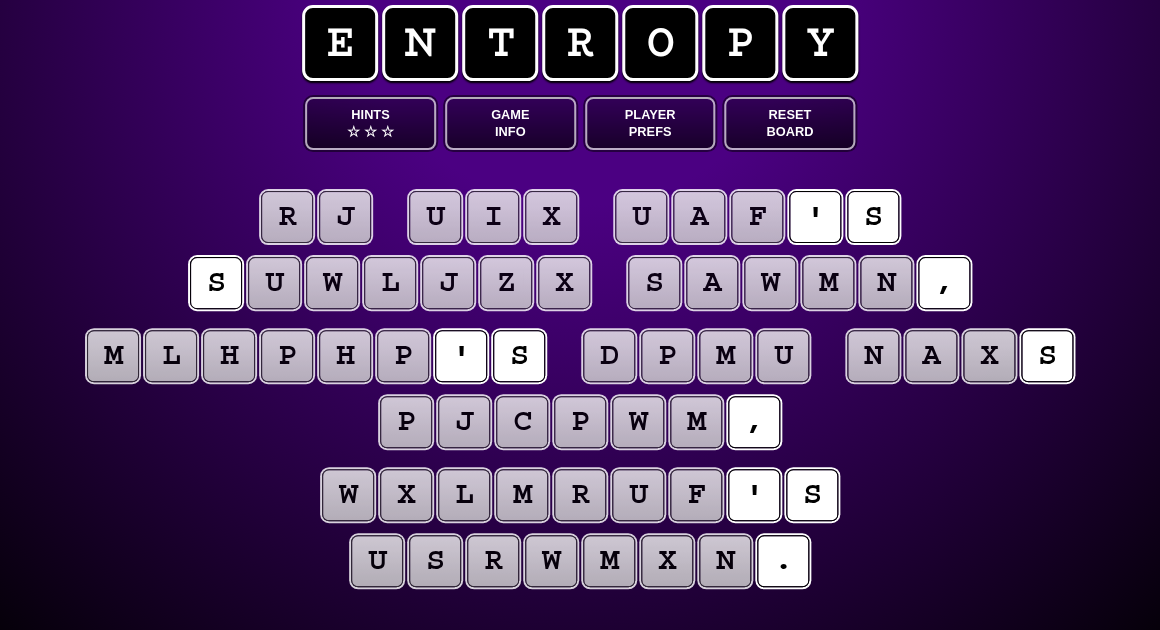 click on "i" at bounding box center [493, 217] 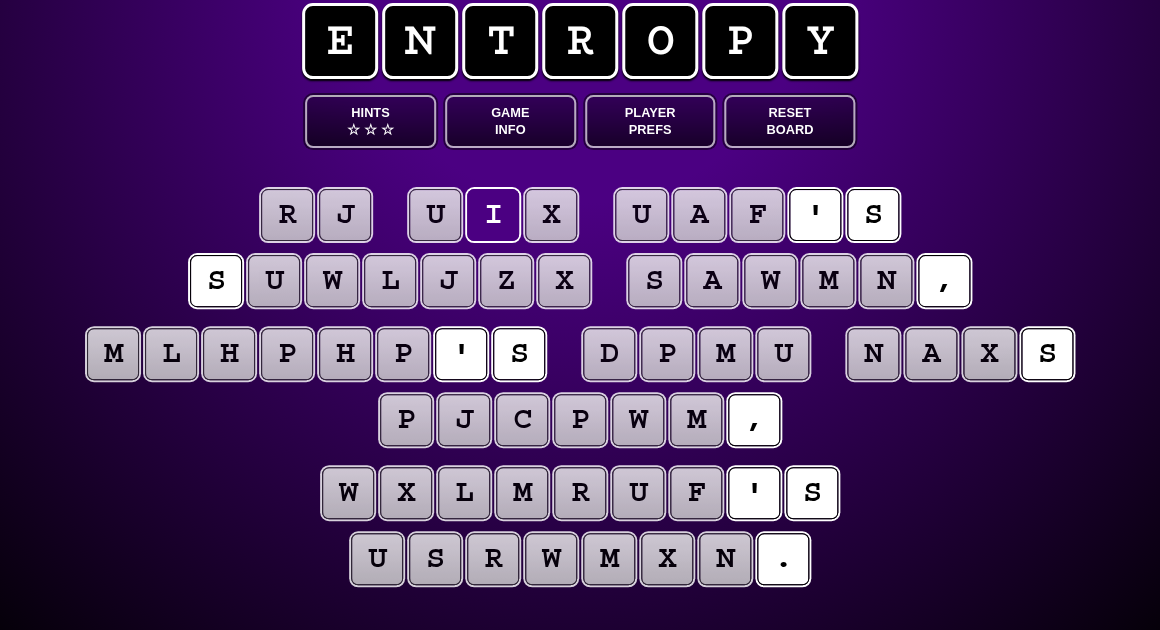 scroll, scrollTop: 30, scrollLeft: 1, axis: both 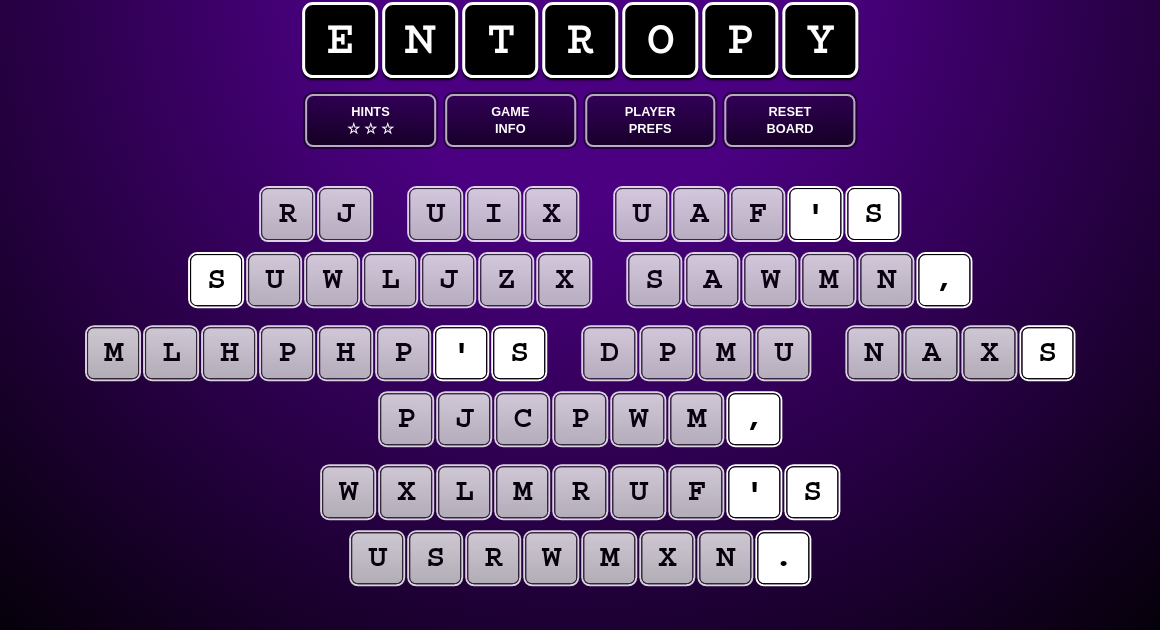 click on "u" at bounding box center [435, 214] 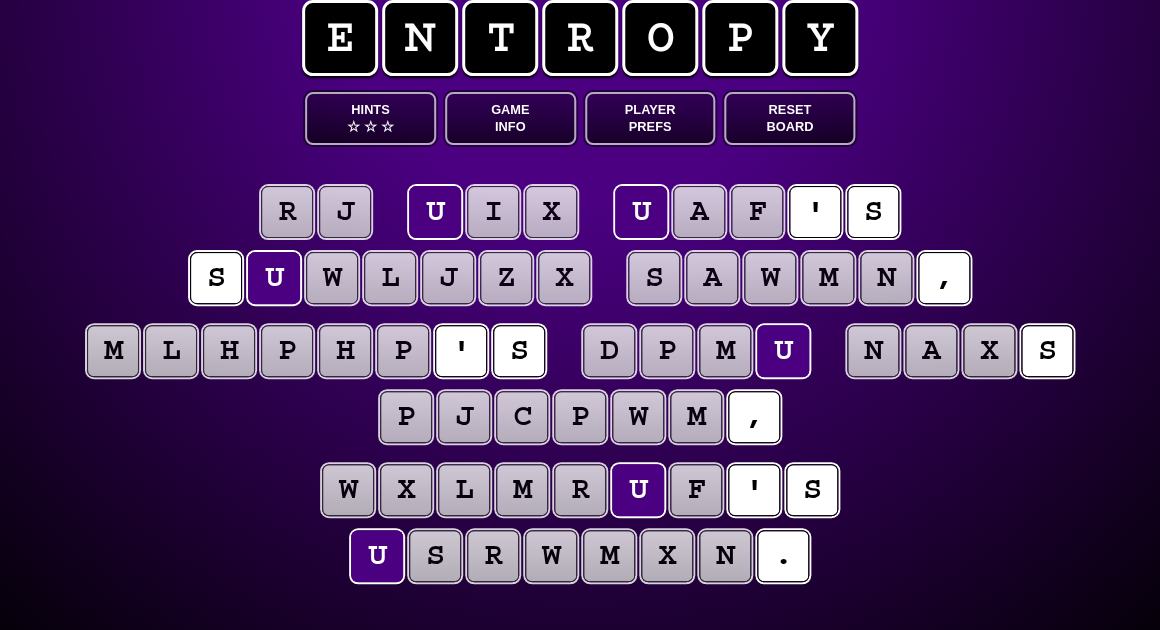 scroll, scrollTop: 35, scrollLeft: 1, axis: both 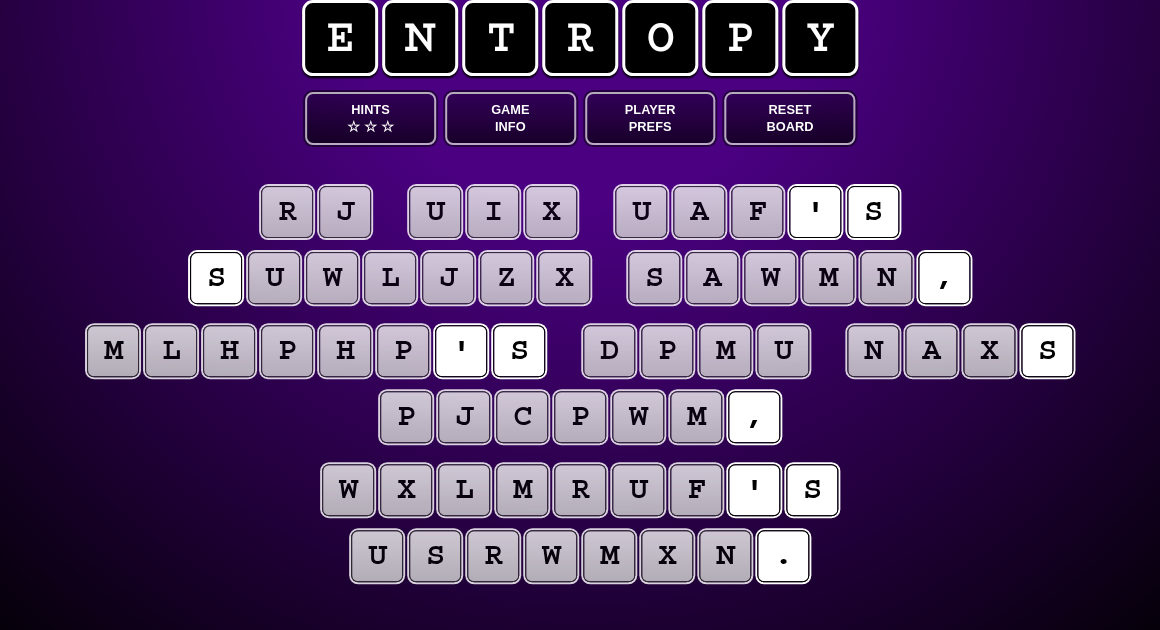 click on "r" at bounding box center (287, 212) 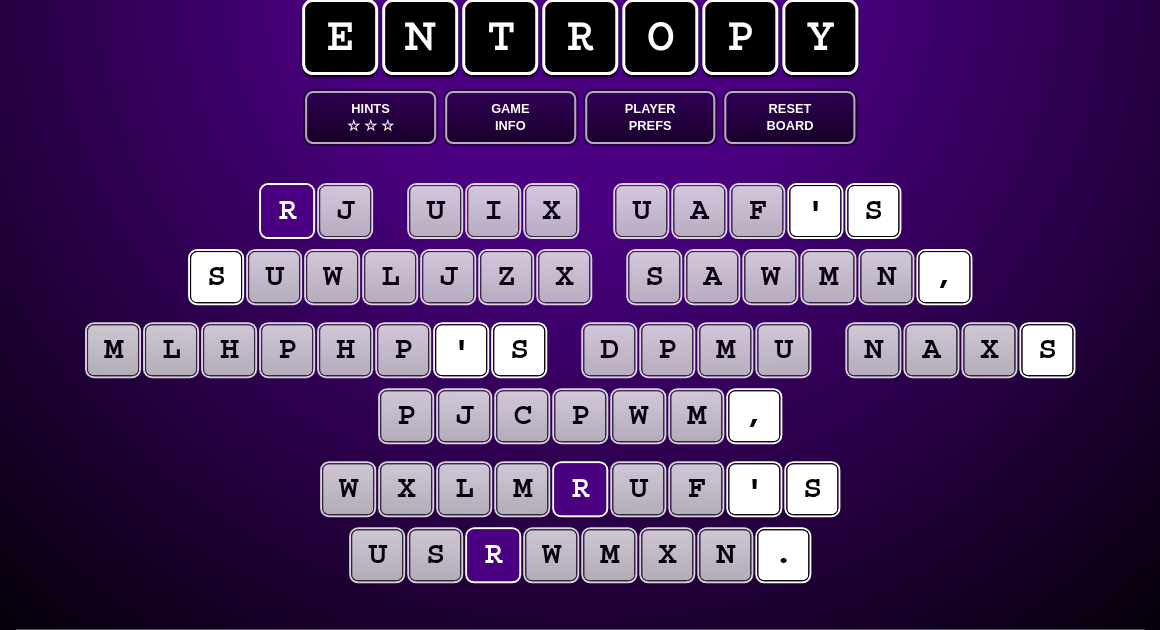 scroll, scrollTop: 33, scrollLeft: 0, axis: vertical 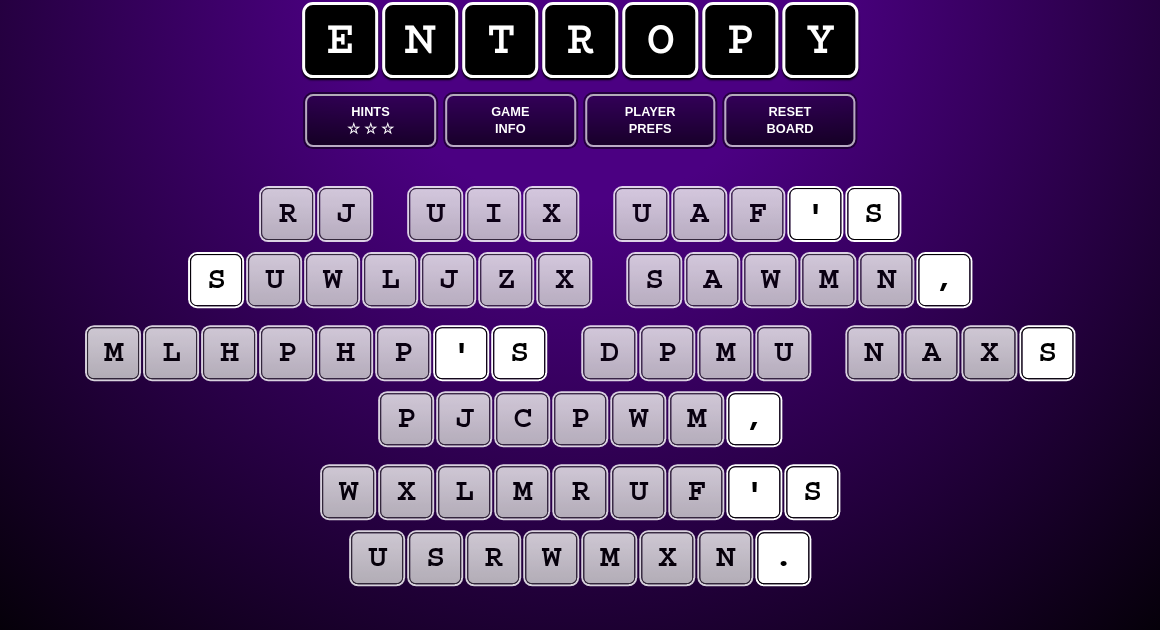 click on "j" at bounding box center (345, 214) 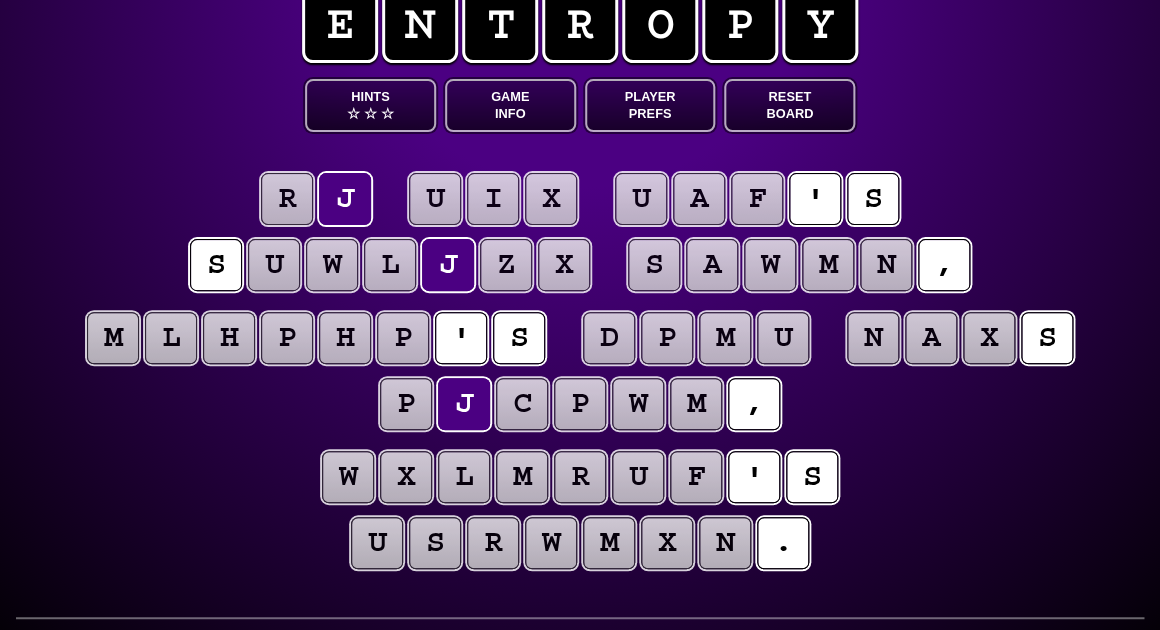 scroll, scrollTop: 48, scrollLeft: 0, axis: vertical 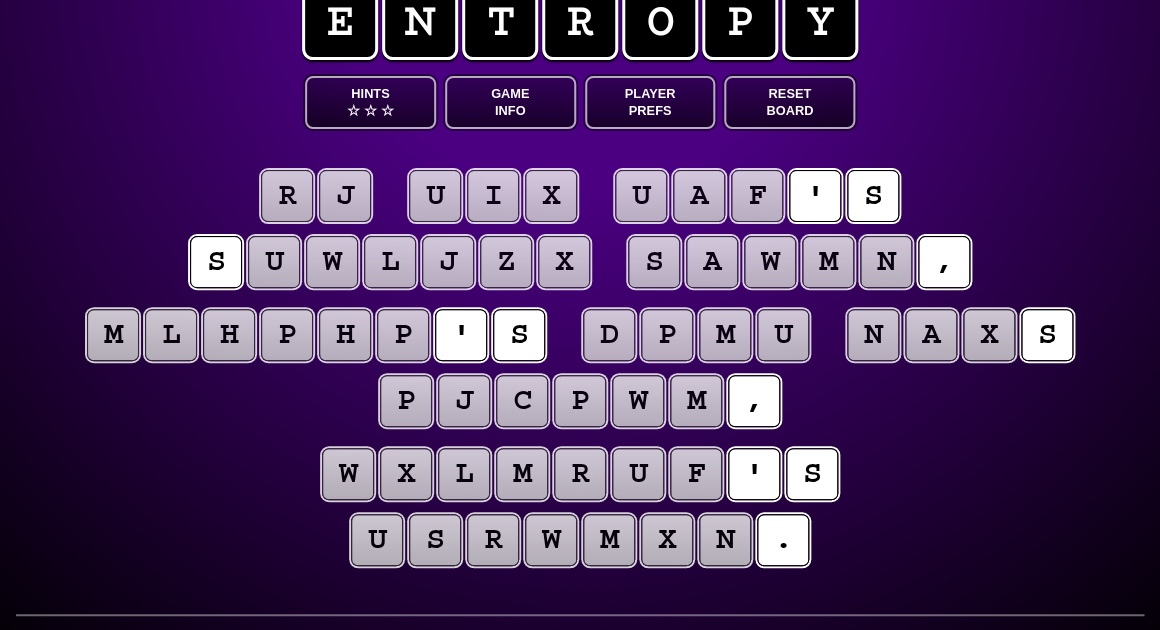 click on "Game Info" at bounding box center [510, 102] 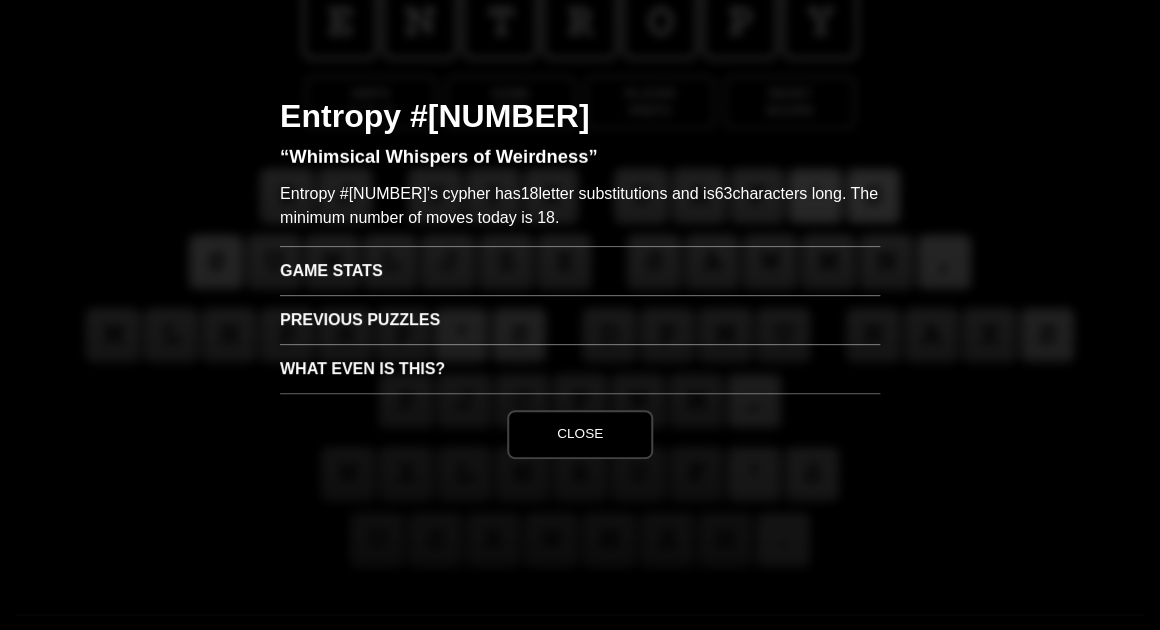 scroll, scrollTop: 0, scrollLeft: 0, axis: both 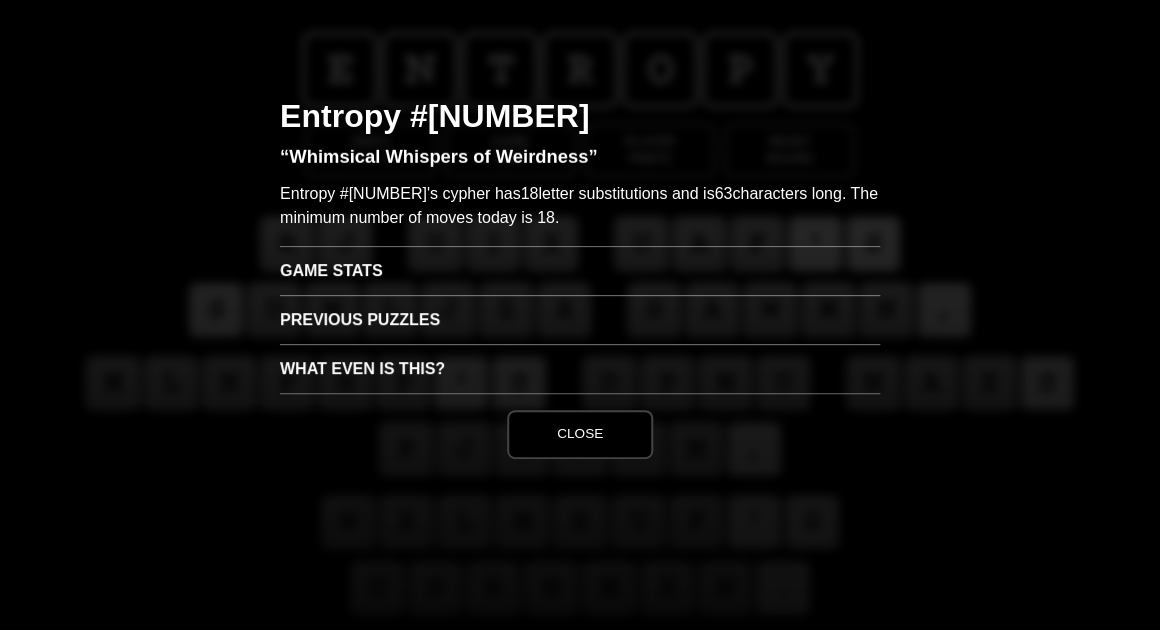 click on "Game Stats" at bounding box center [580, 270] 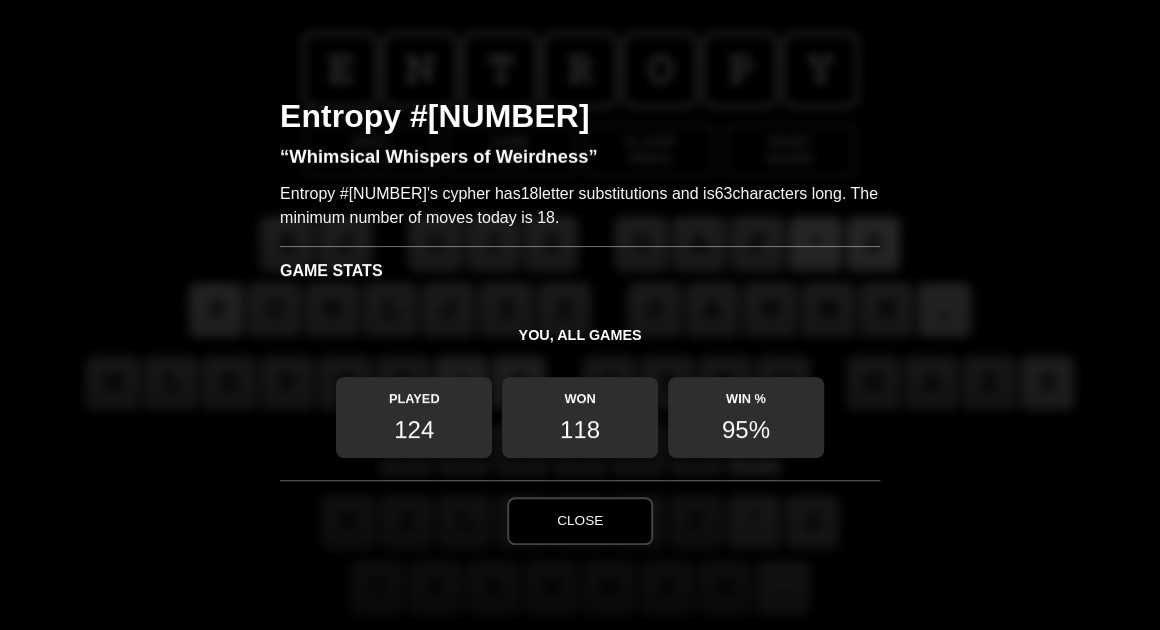 scroll, scrollTop: 0, scrollLeft: 0, axis: both 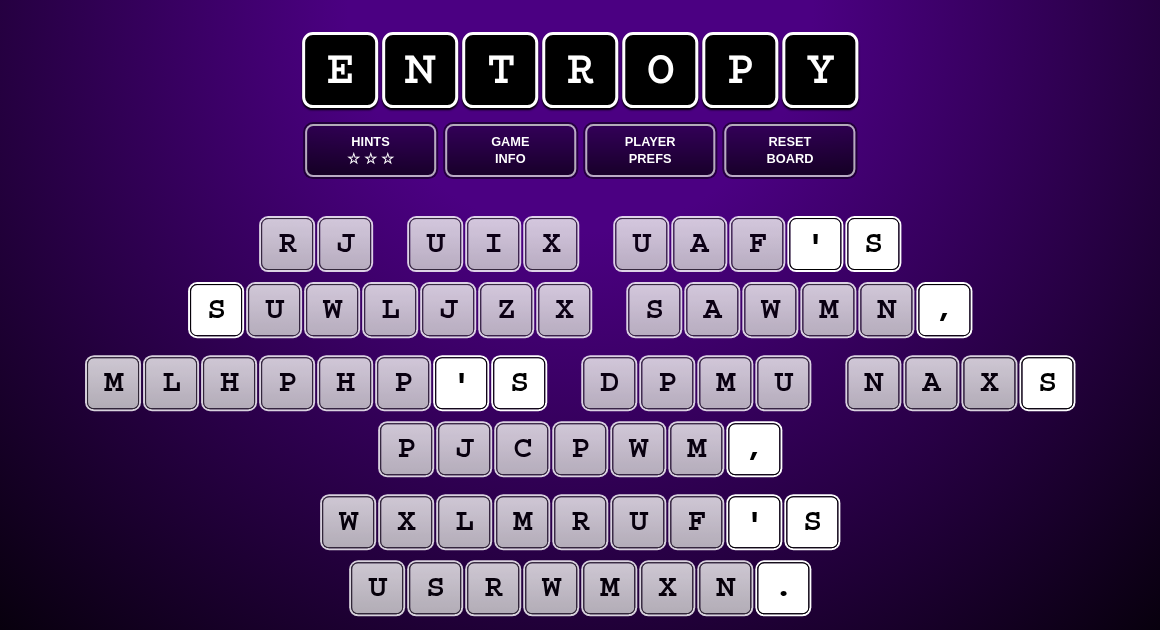 click on "x" at bounding box center [551, 244] 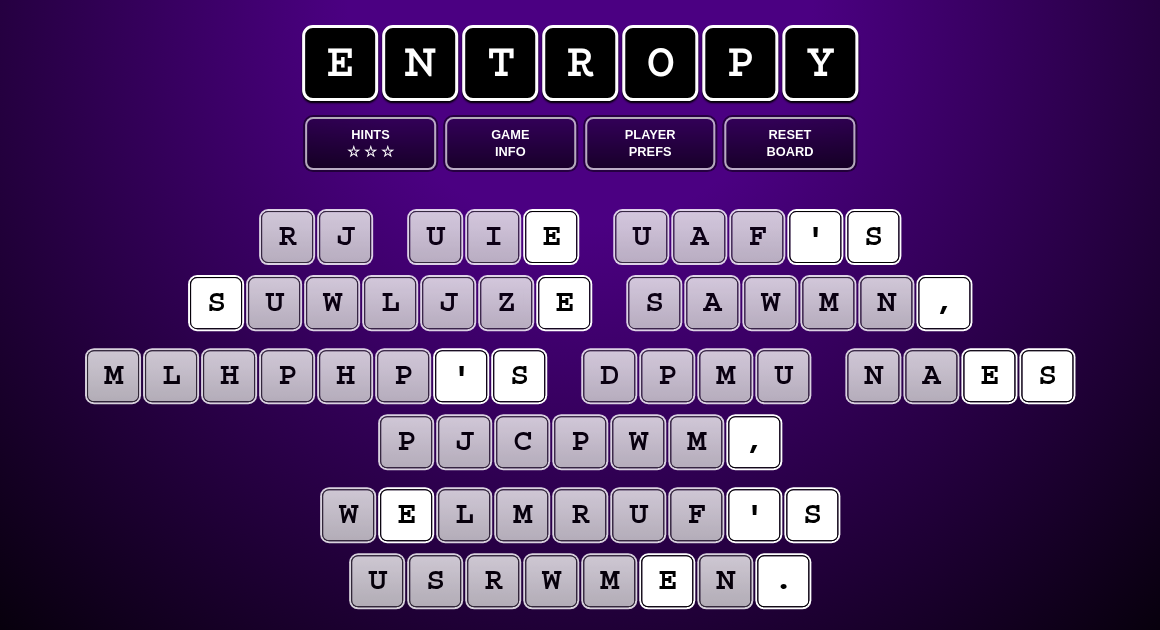 click on "i" at bounding box center [493, 237] 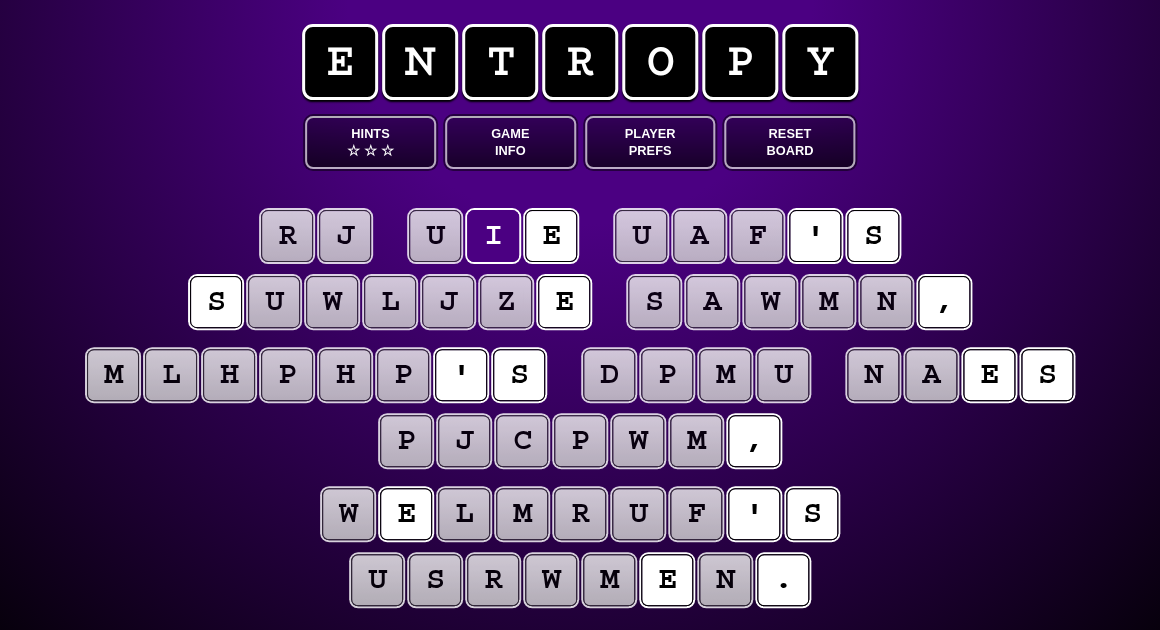 scroll, scrollTop: 11, scrollLeft: 0, axis: vertical 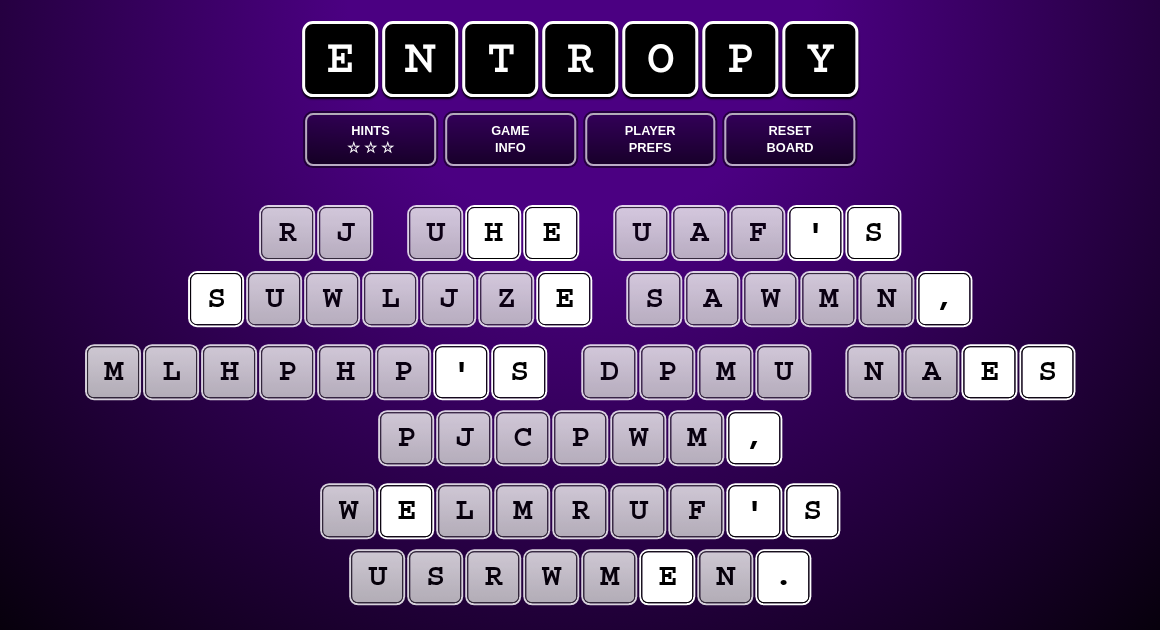 click on "u" at bounding box center (435, 233) 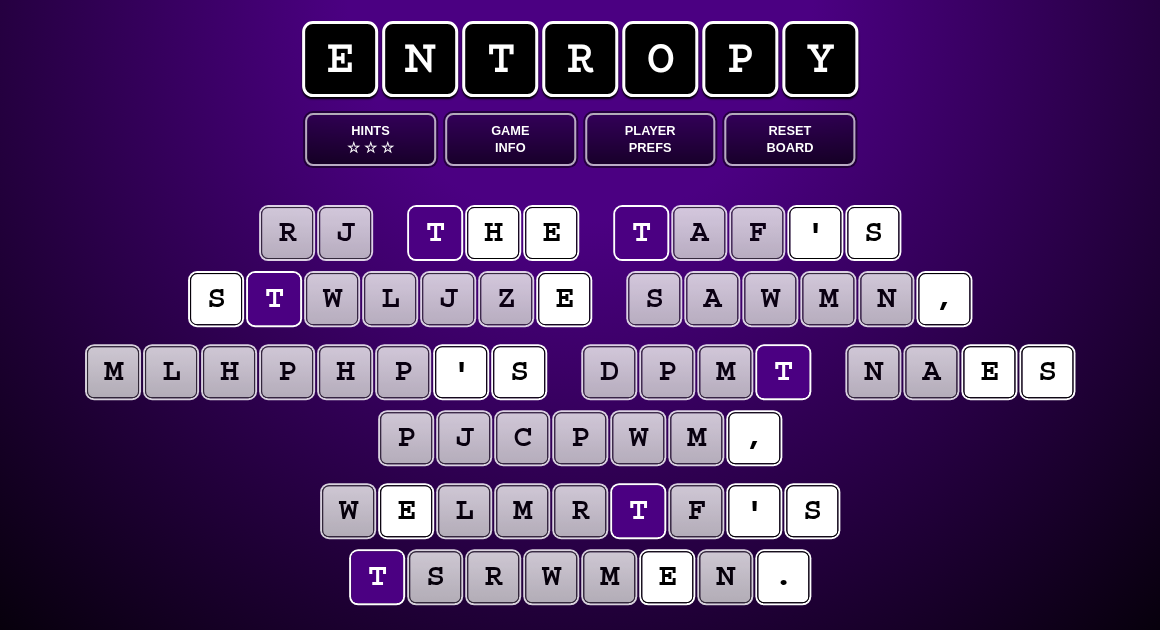 scroll, scrollTop: 11, scrollLeft: 1, axis: both 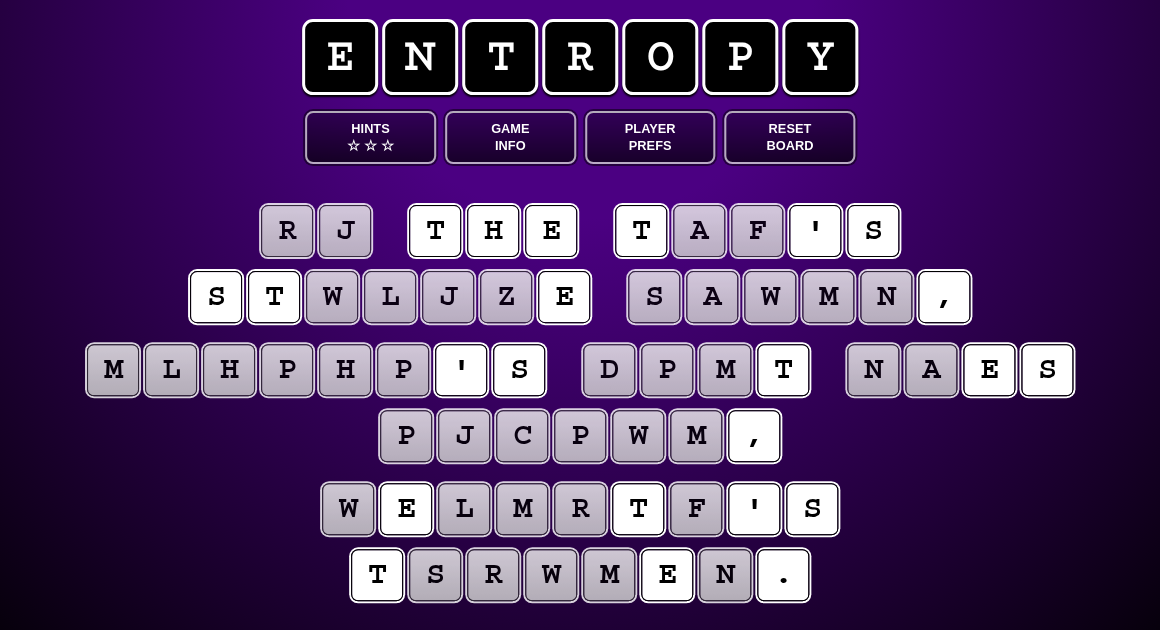 click on "j" at bounding box center (345, 231) 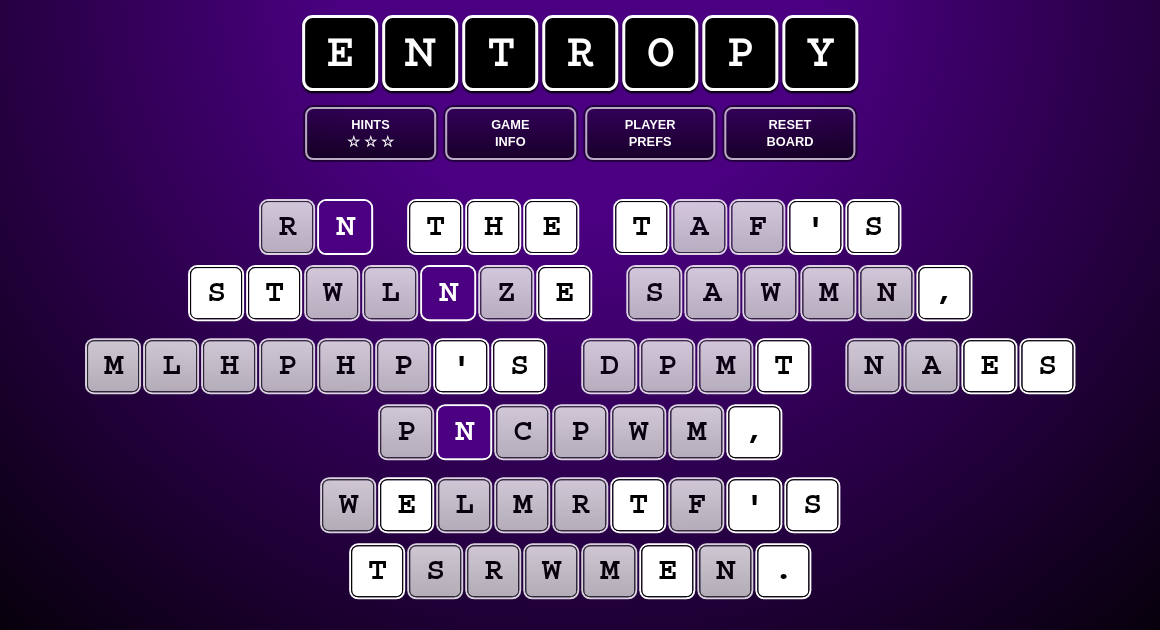 scroll, scrollTop: 17, scrollLeft: 1, axis: both 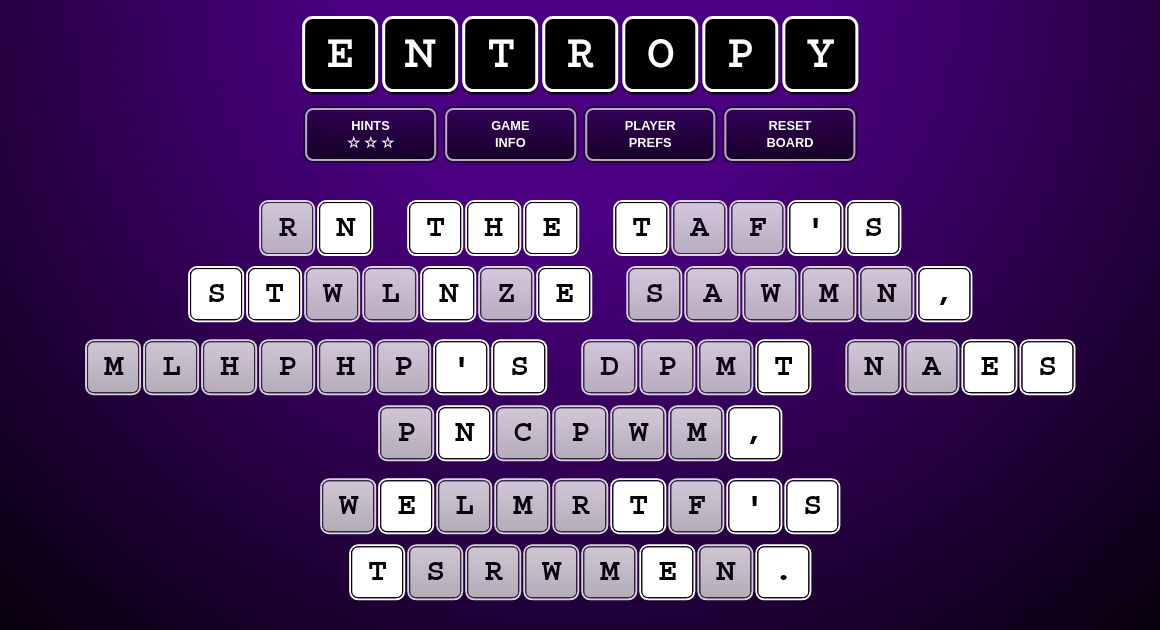 click on "r" at bounding box center (287, 228) 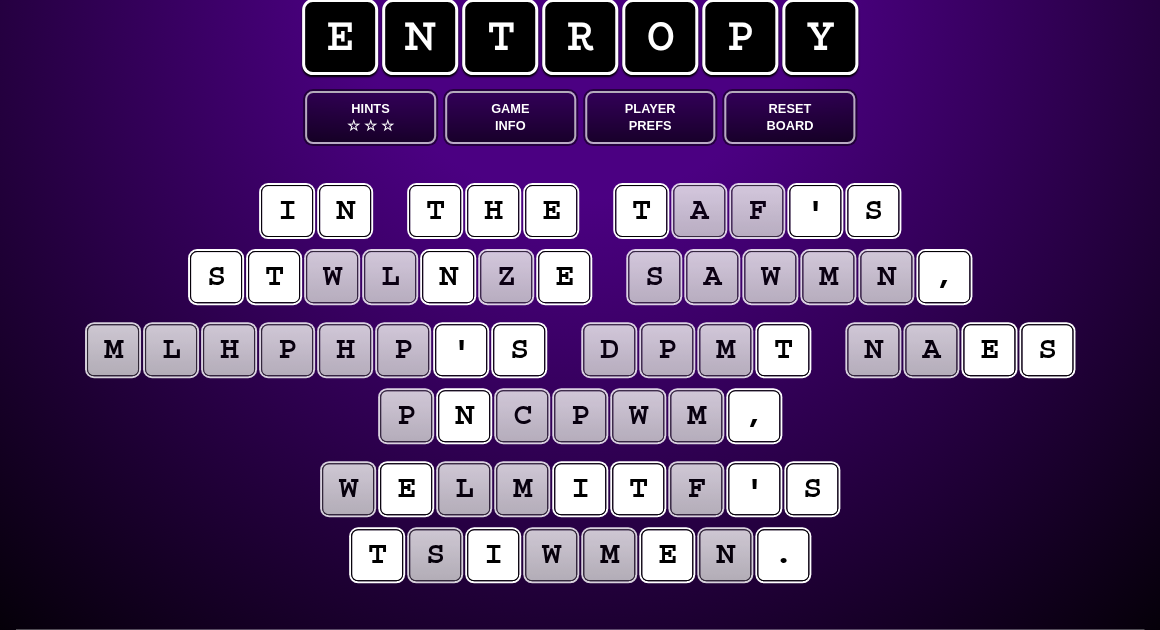 click on "i n t h e t a f ' s s t w l n z e s a w m n ," at bounding box center [580, 245] 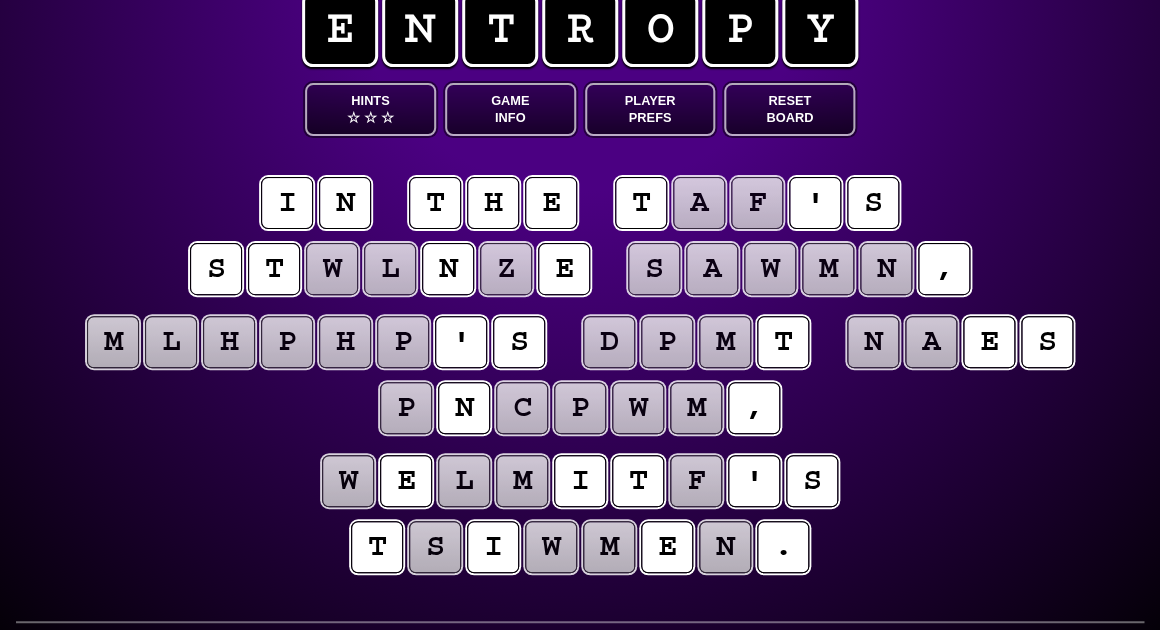 scroll, scrollTop: 42, scrollLeft: 0, axis: vertical 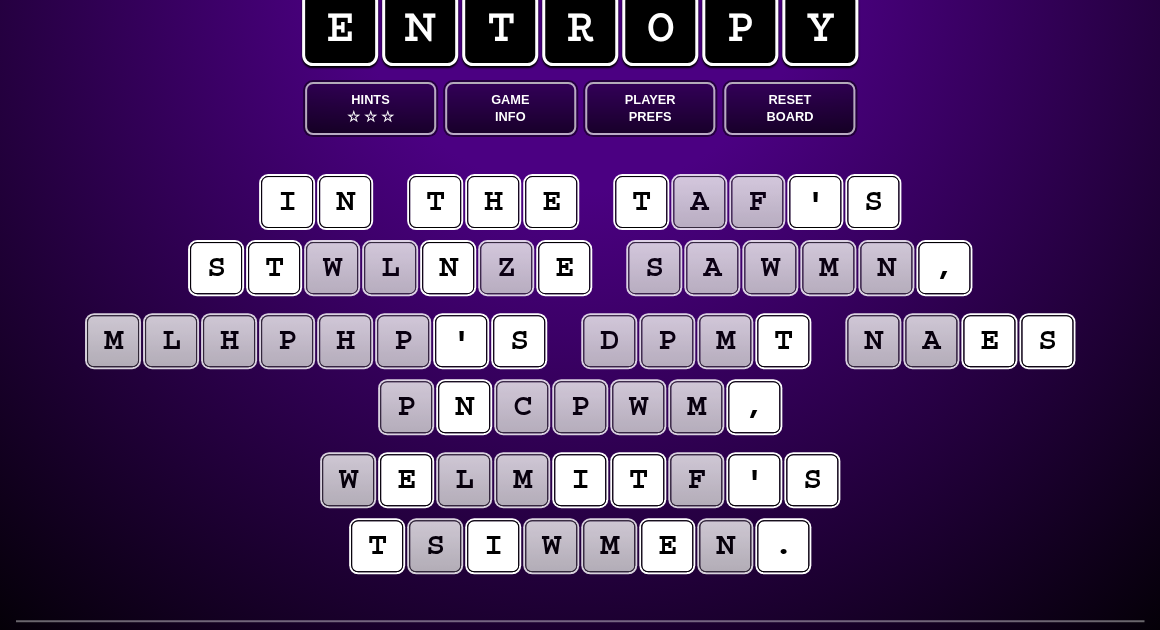 click on "z" at bounding box center [506, 268] 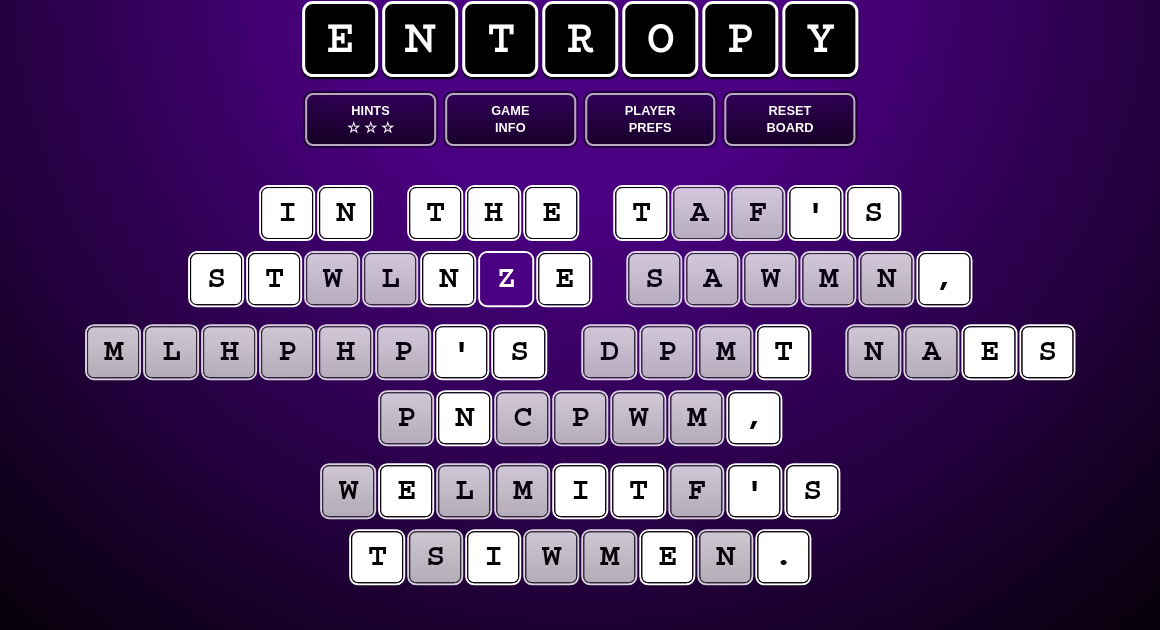 scroll, scrollTop: 32, scrollLeft: 1, axis: both 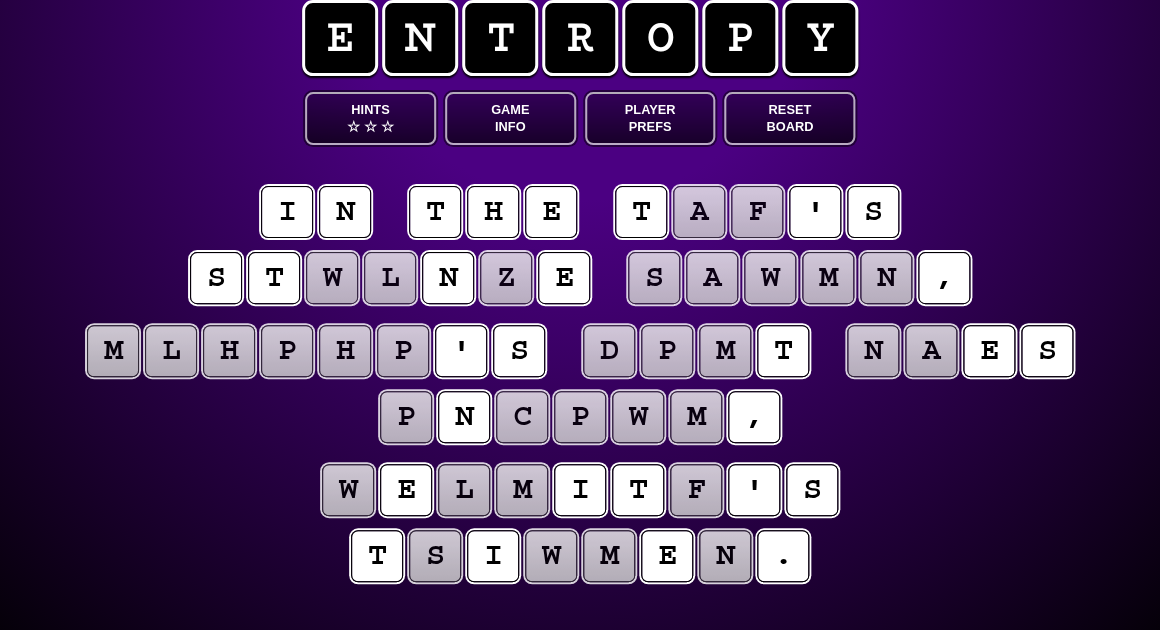 click on "n" at bounding box center (873, 351) 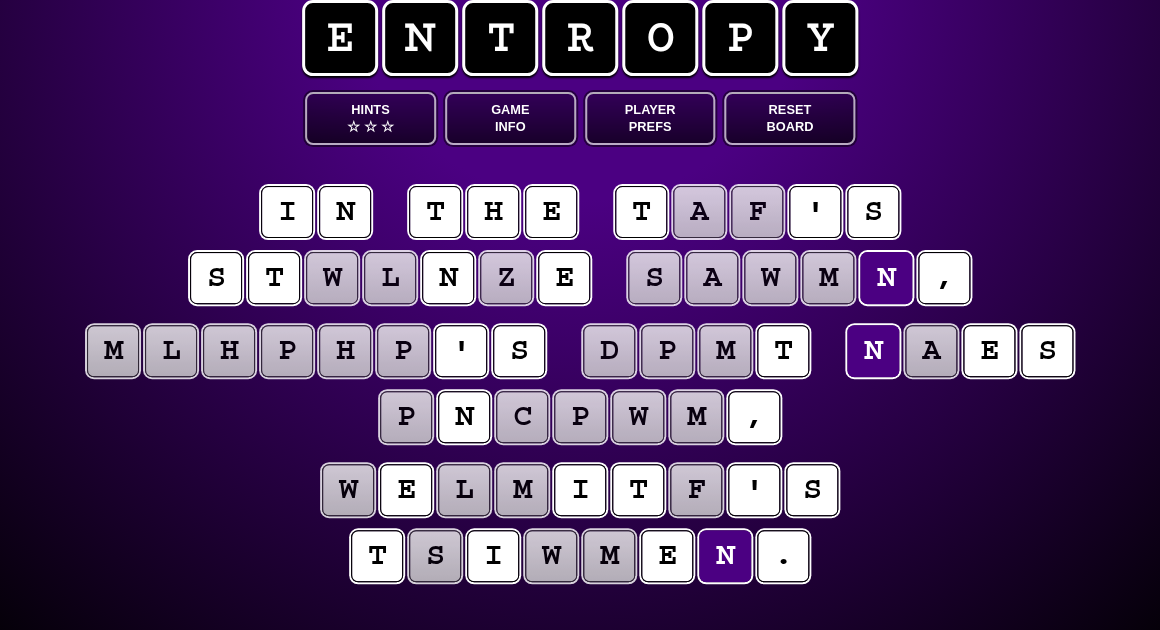 scroll, scrollTop: 32, scrollLeft: 0, axis: vertical 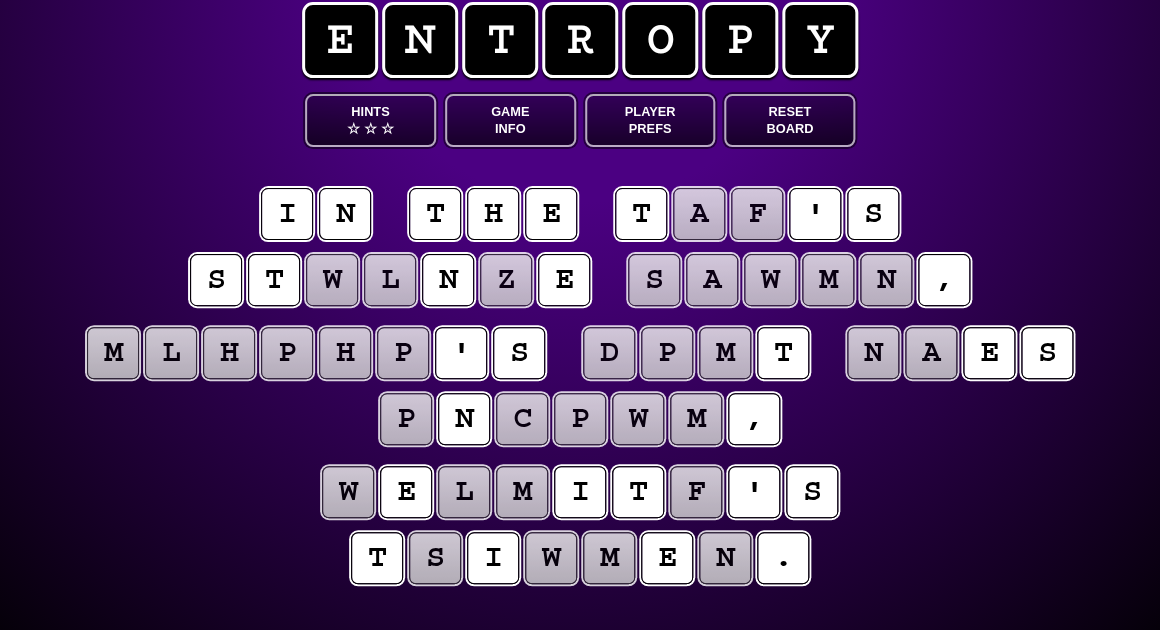 click on "a" at bounding box center [931, 353] 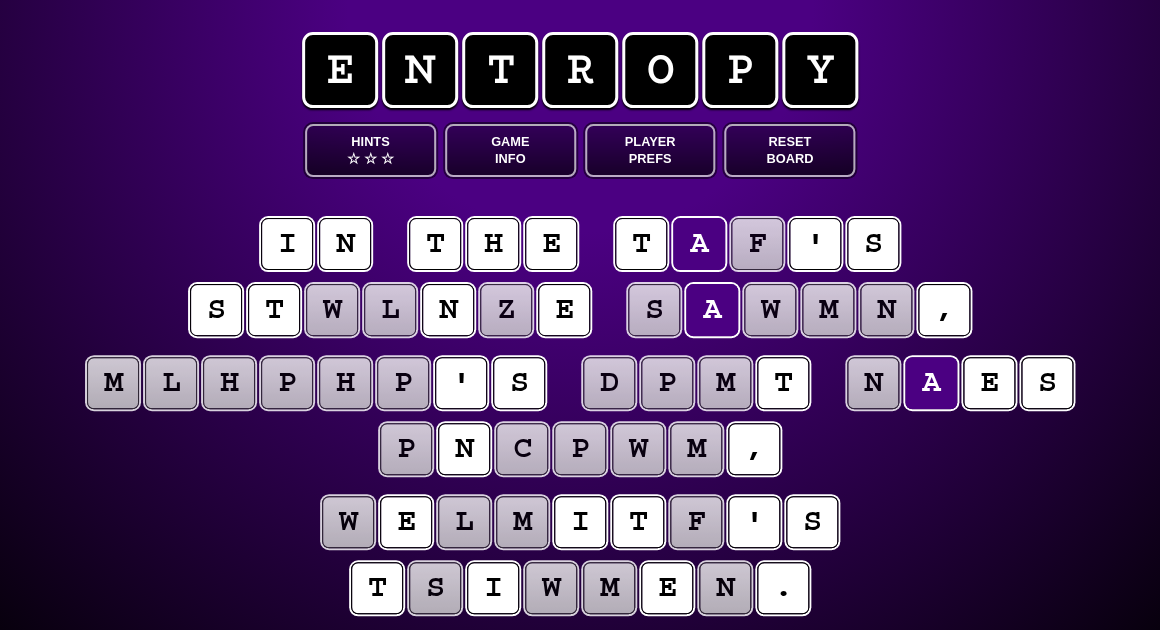 scroll, scrollTop: 0, scrollLeft: 0, axis: both 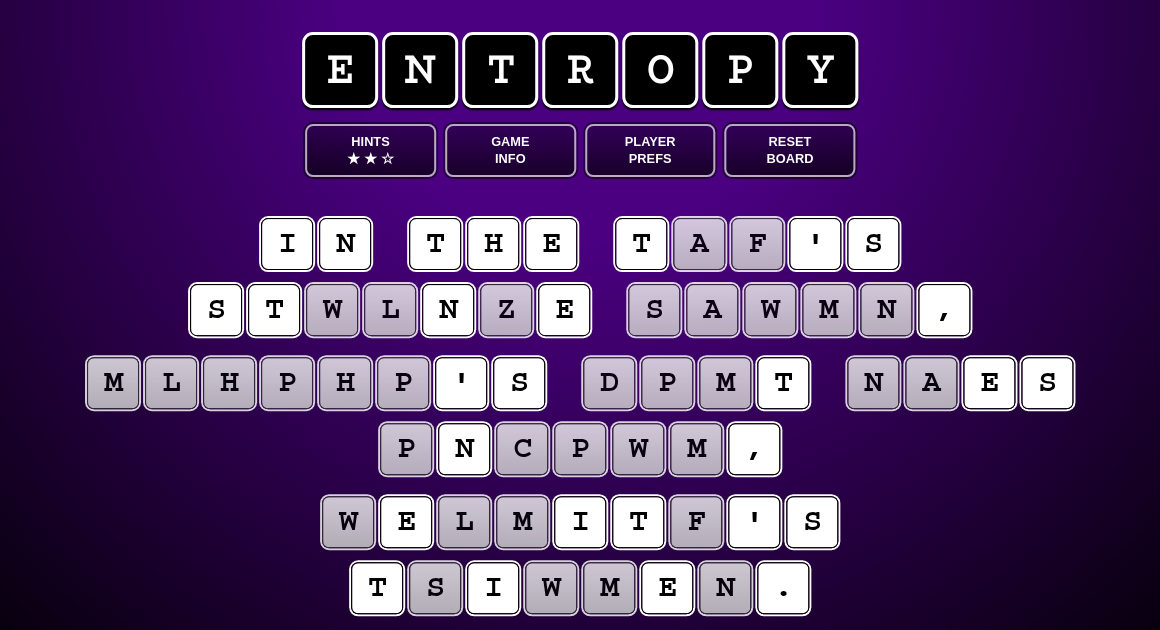 click on "w" at bounding box center (332, 310) 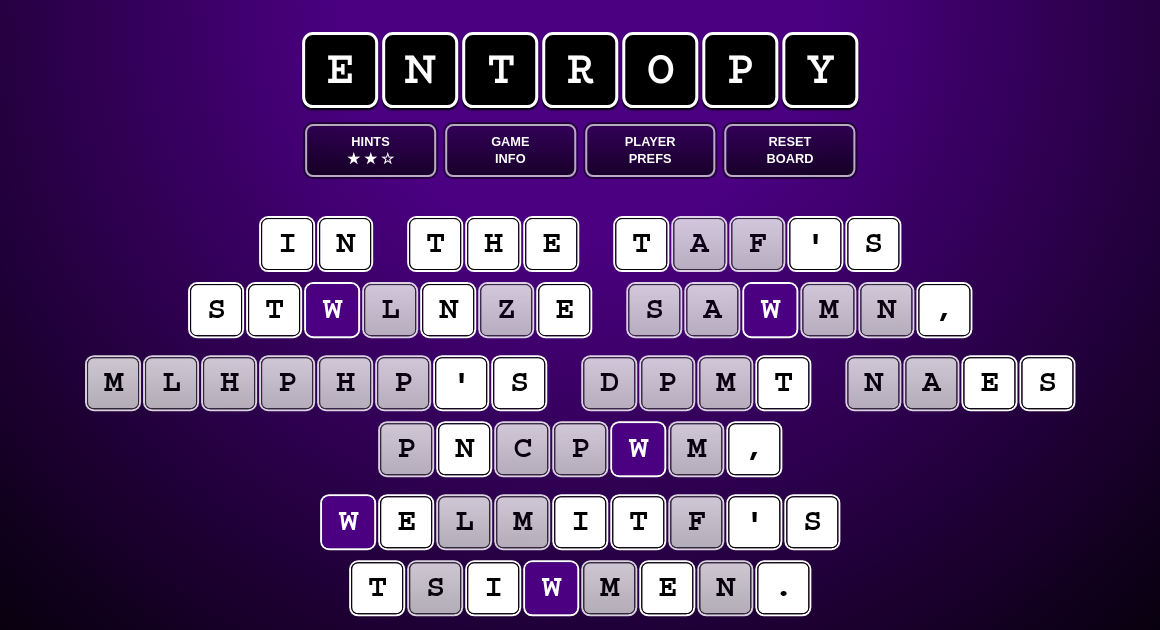 scroll, scrollTop: 0, scrollLeft: 0, axis: both 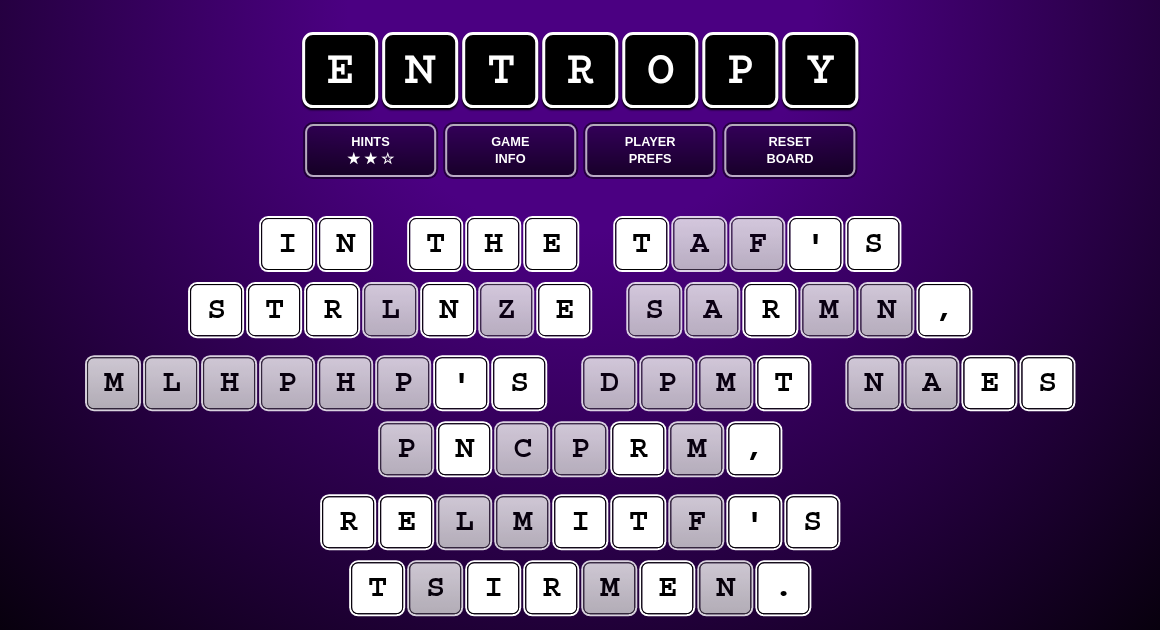 click on "l" at bounding box center [390, 310] 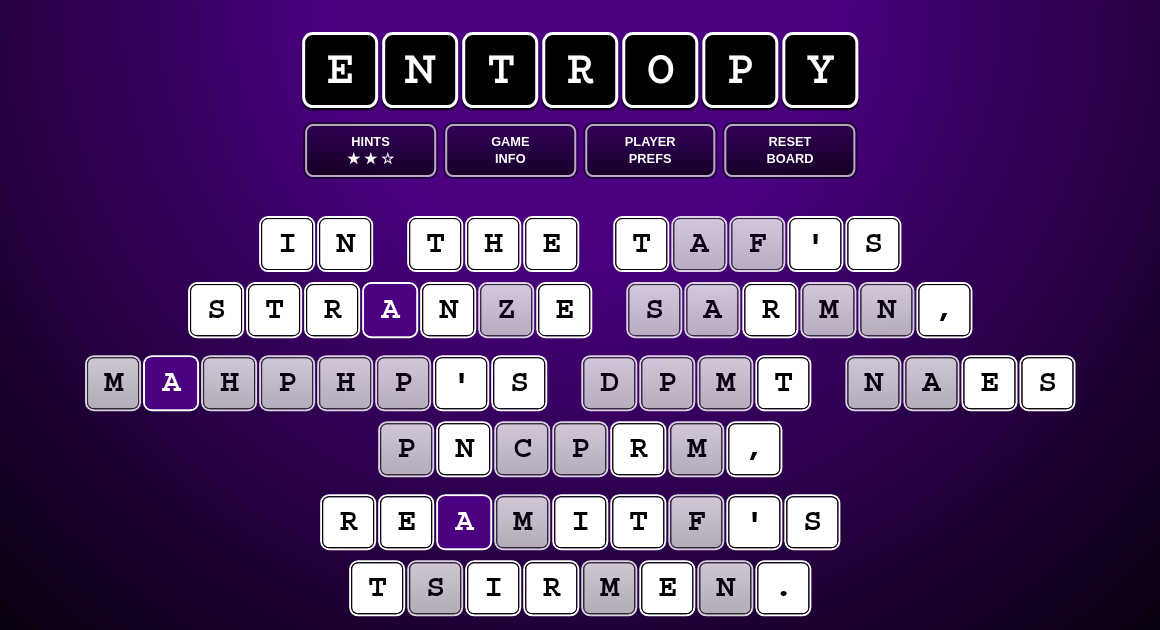 scroll, scrollTop: 0, scrollLeft: 0, axis: both 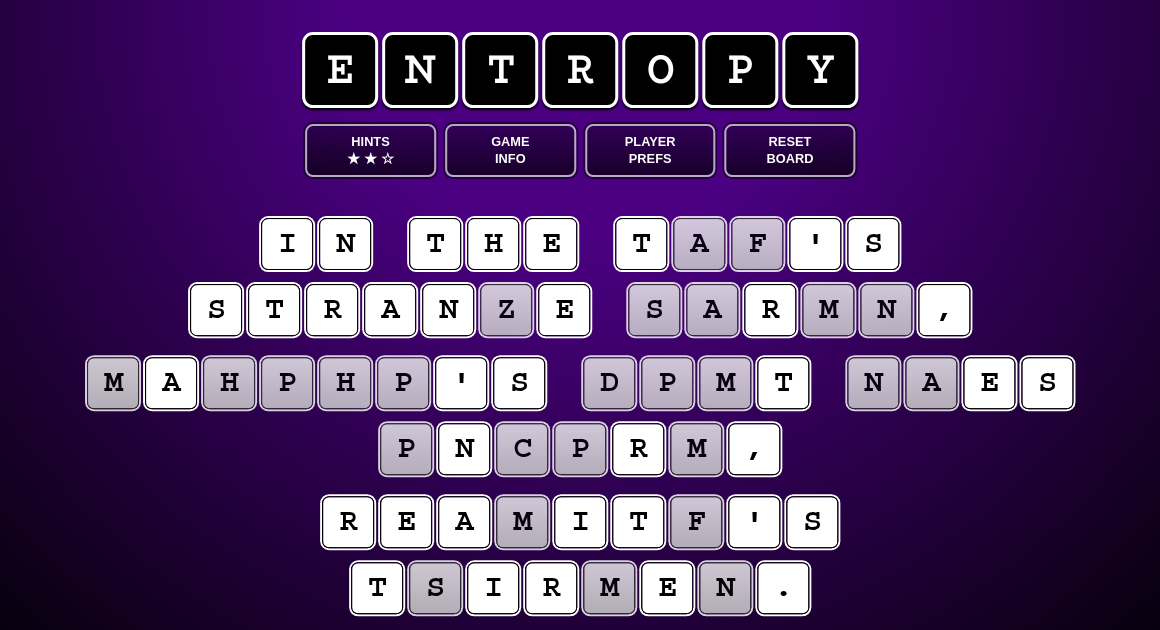 click on "z" at bounding box center (506, 310) 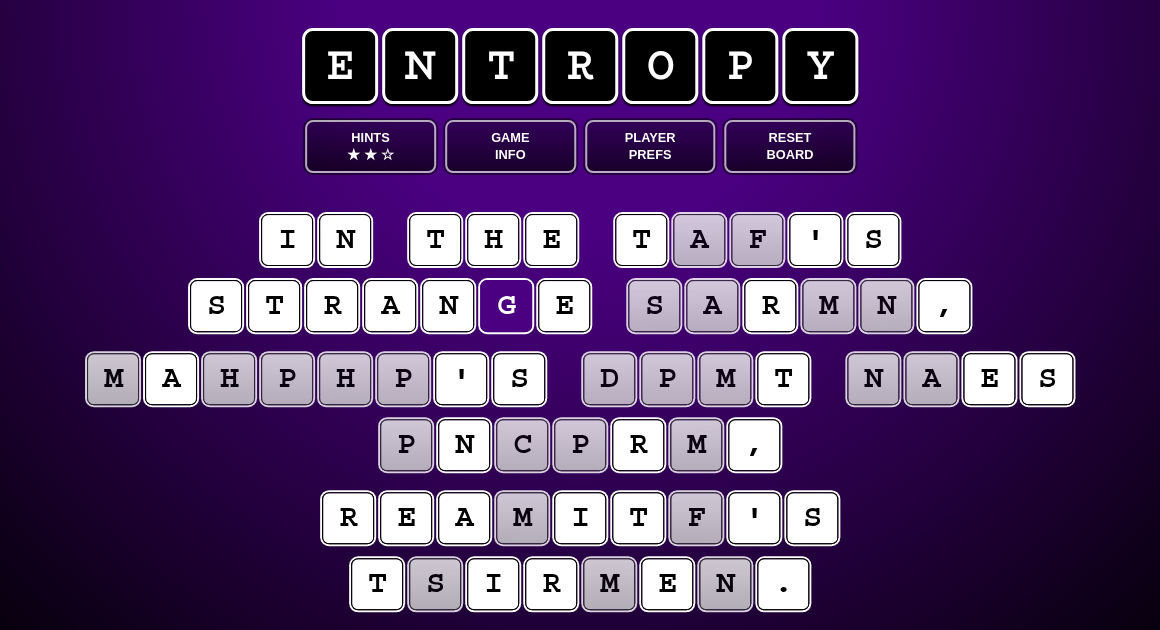 scroll, scrollTop: 2, scrollLeft: 0, axis: vertical 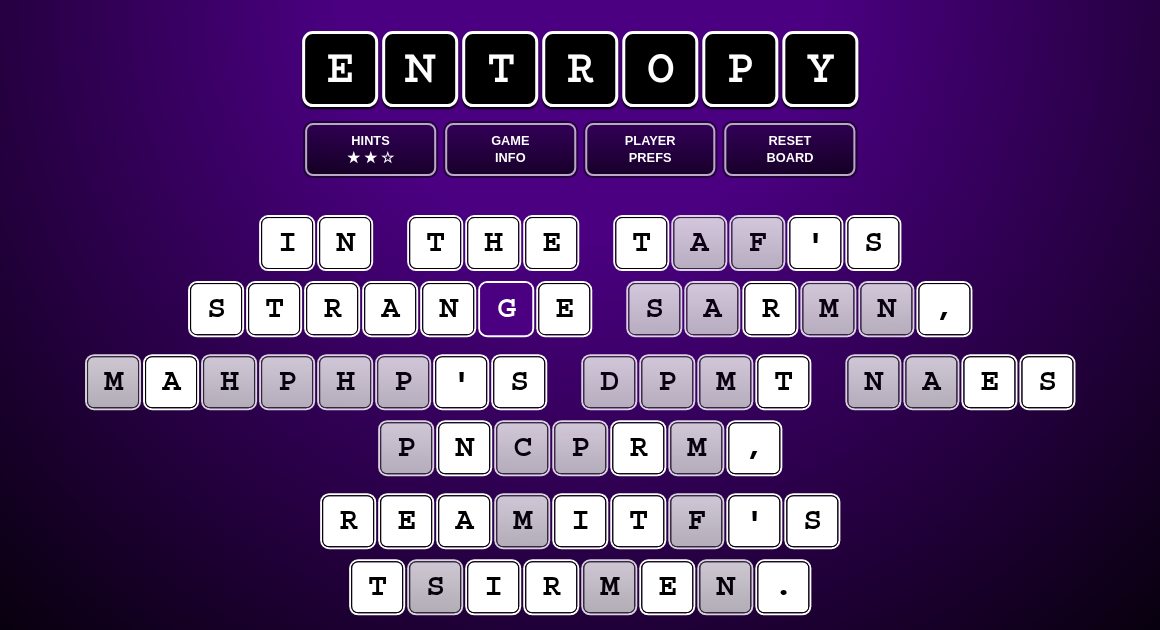type on "**********" 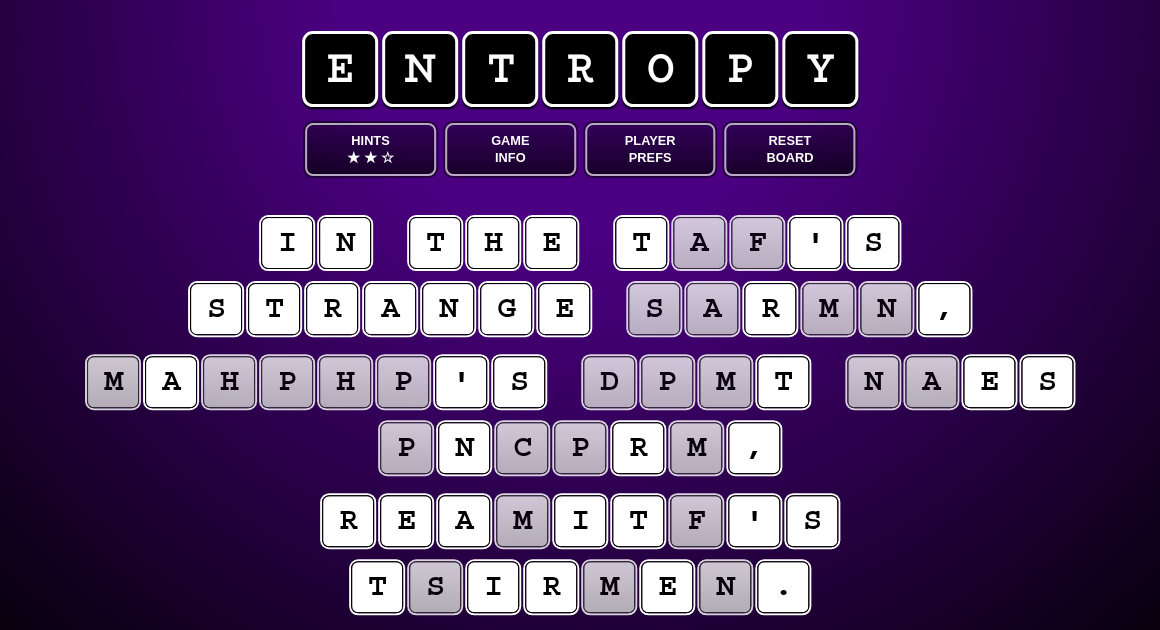 click on "i n t h e t a f ' s s t r a n g e s a r m n ," at bounding box center [580, 277] 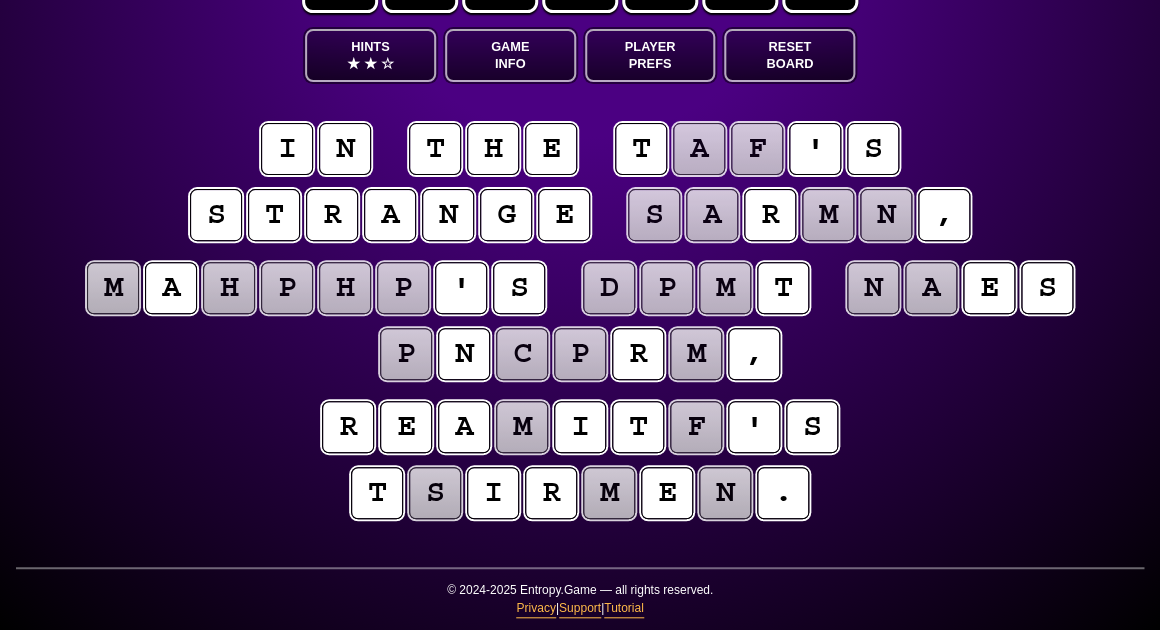 scroll, scrollTop: 96, scrollLeft: 0, axis: vertical 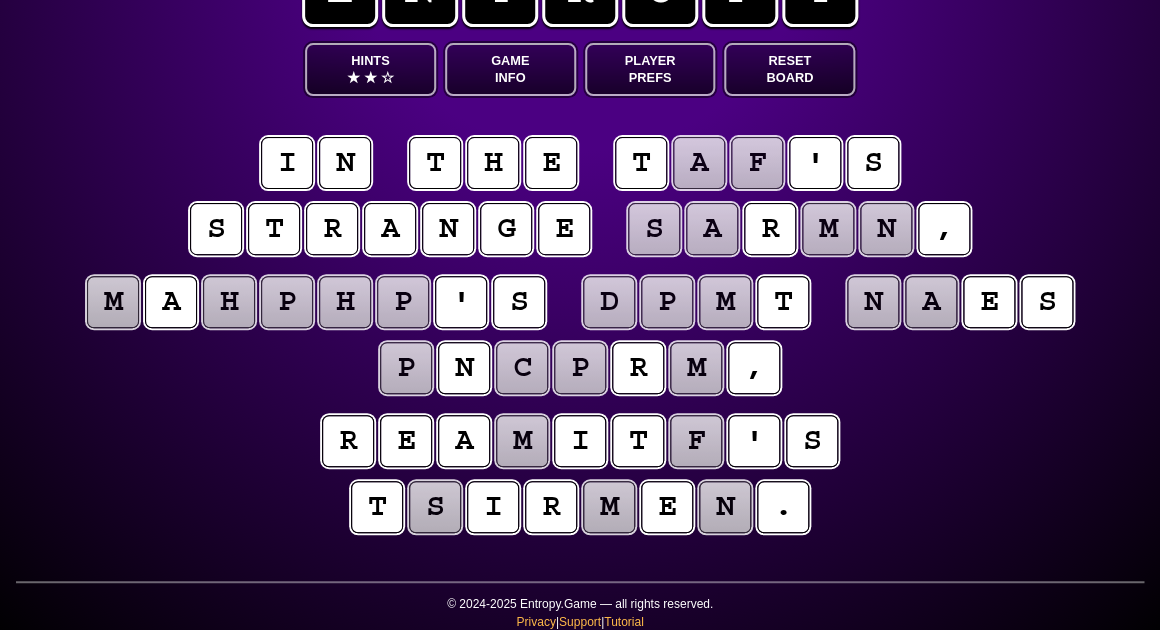 click on "★" at bounding box center [370, 77] 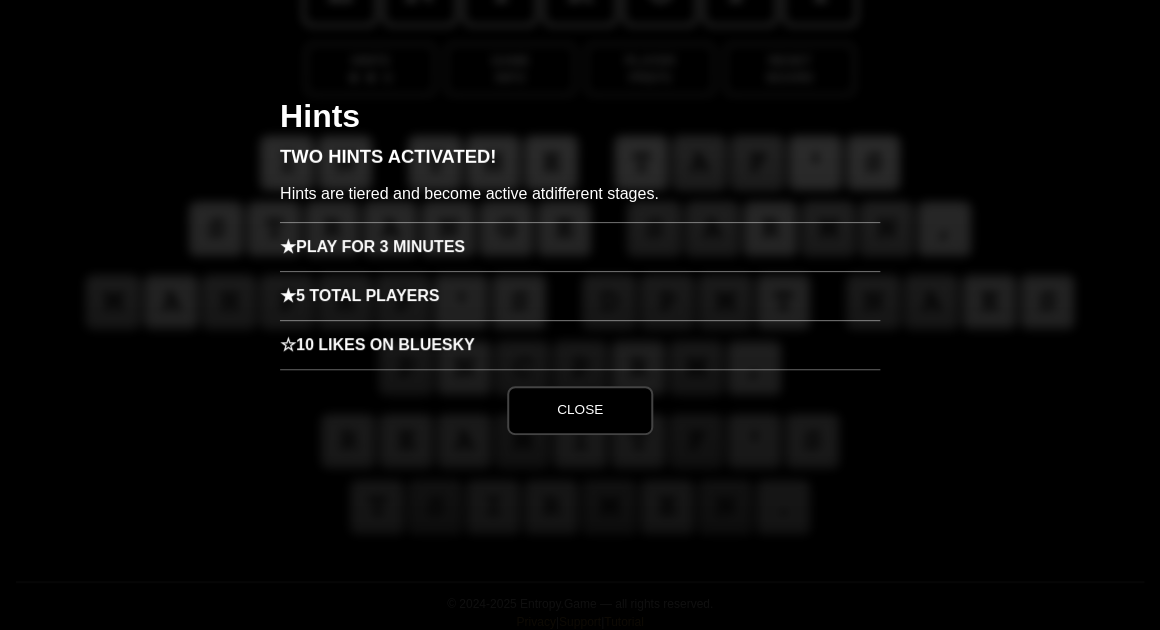 scroll, scrollTop: 83, scrollLeft: 0, axis: vertical 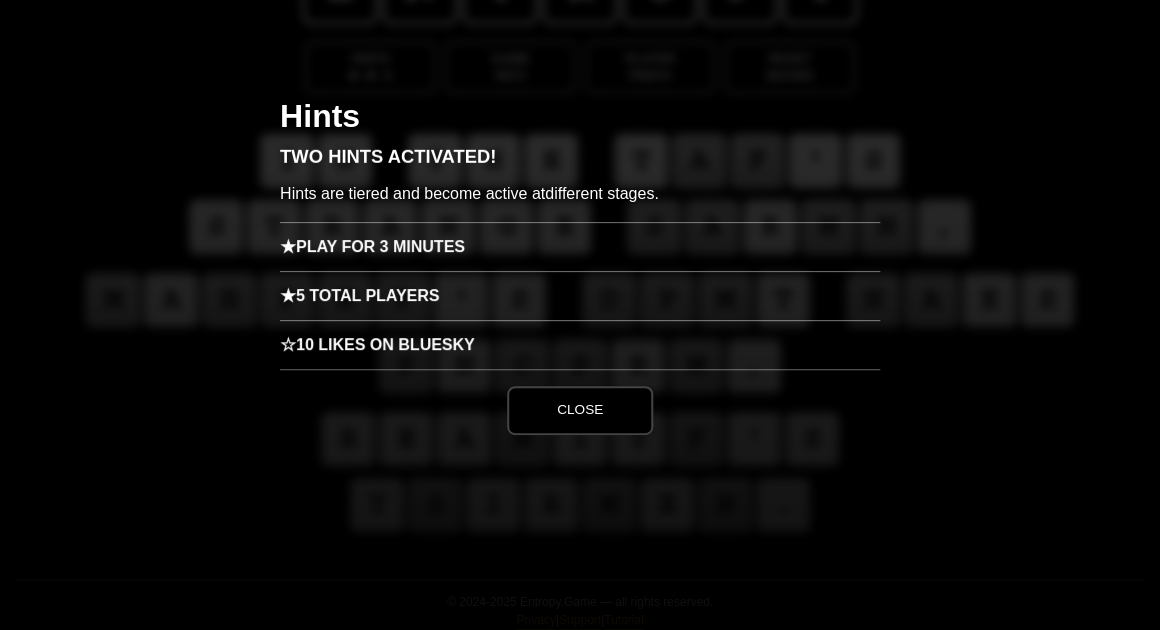 click on "★  Play for 3 minutes" at bounding box center (580, 246) 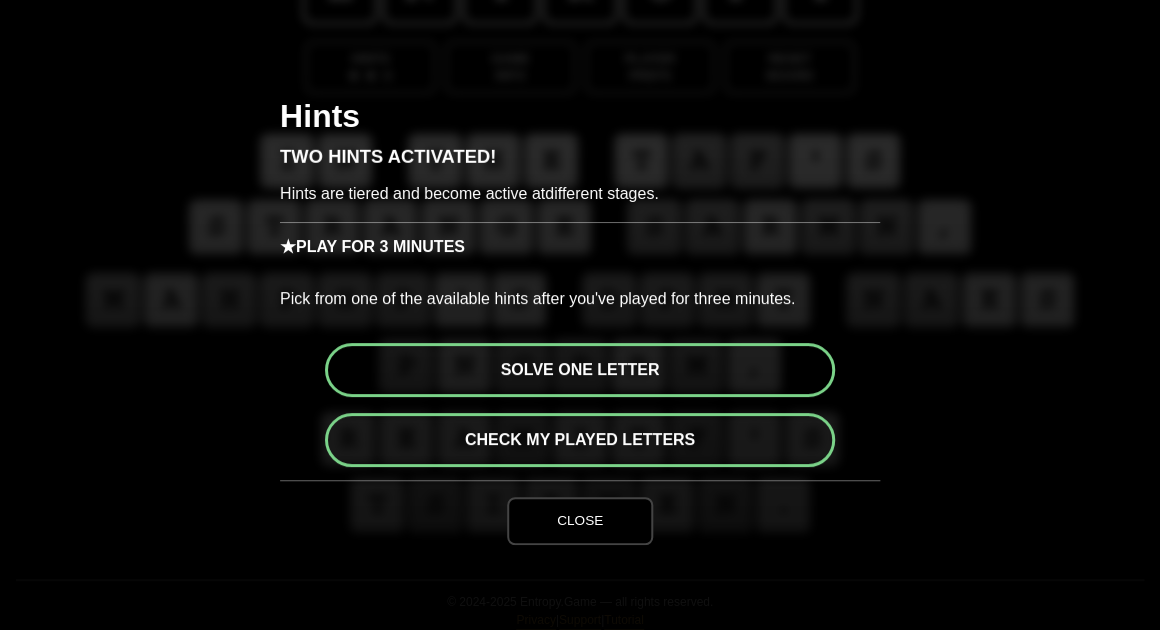 scroll, scrollTop: 1, scrollLeft: 0, axis: vertical 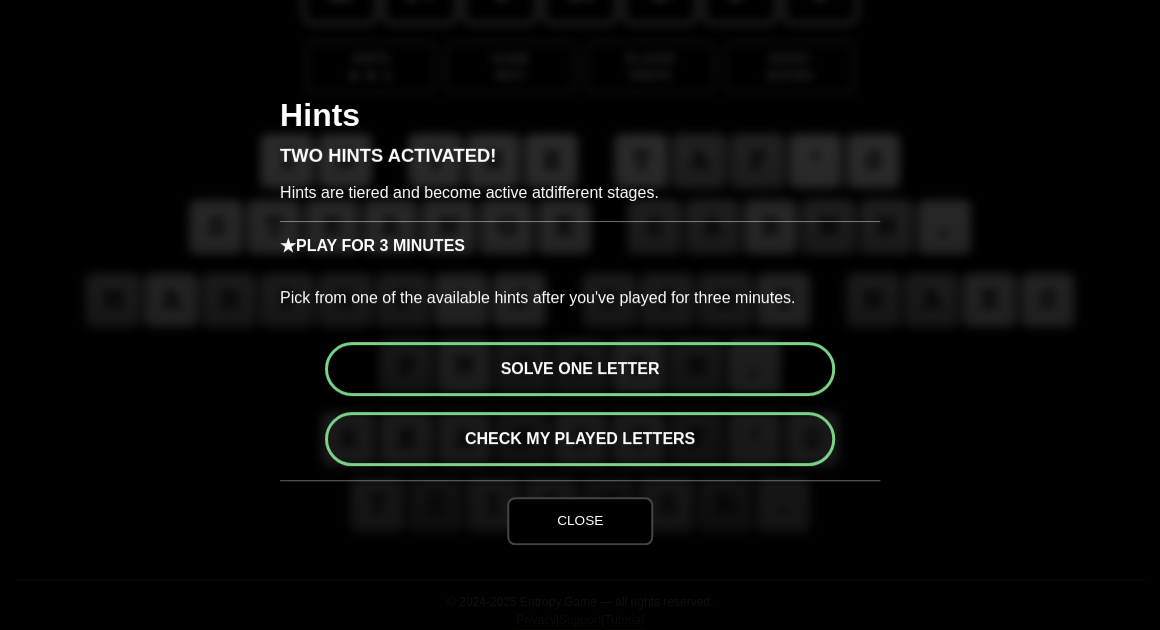 click on "Close" at bounding box center (580, 521) 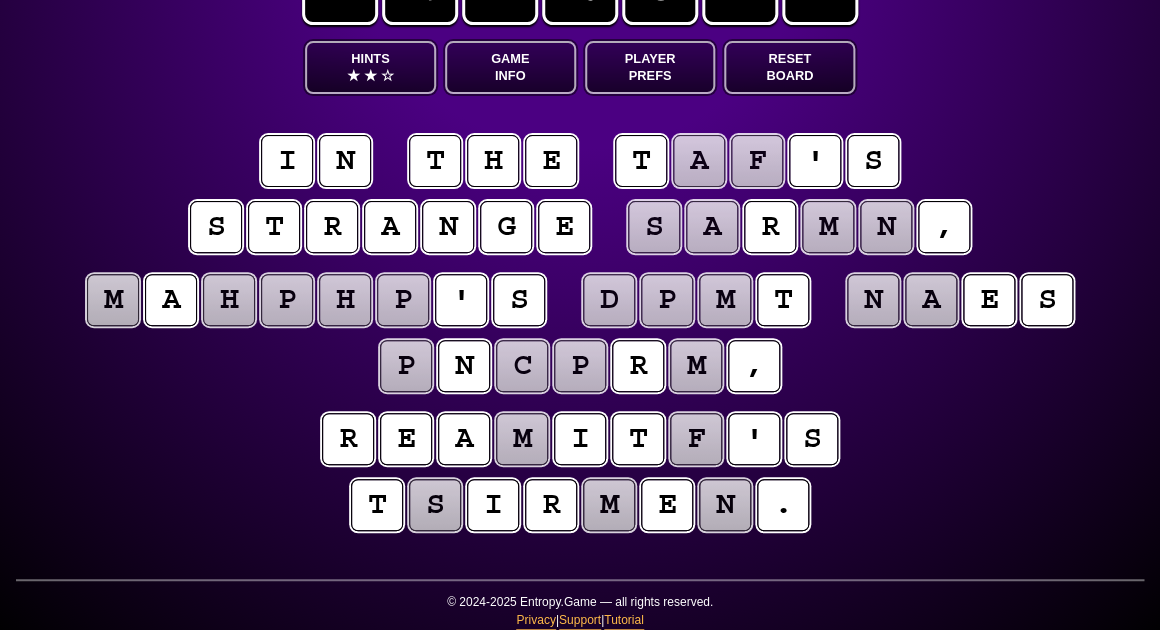 click on "i n t h e t a f ' s s t r a n g e s a r m n ," at bounding box center [580, 195] 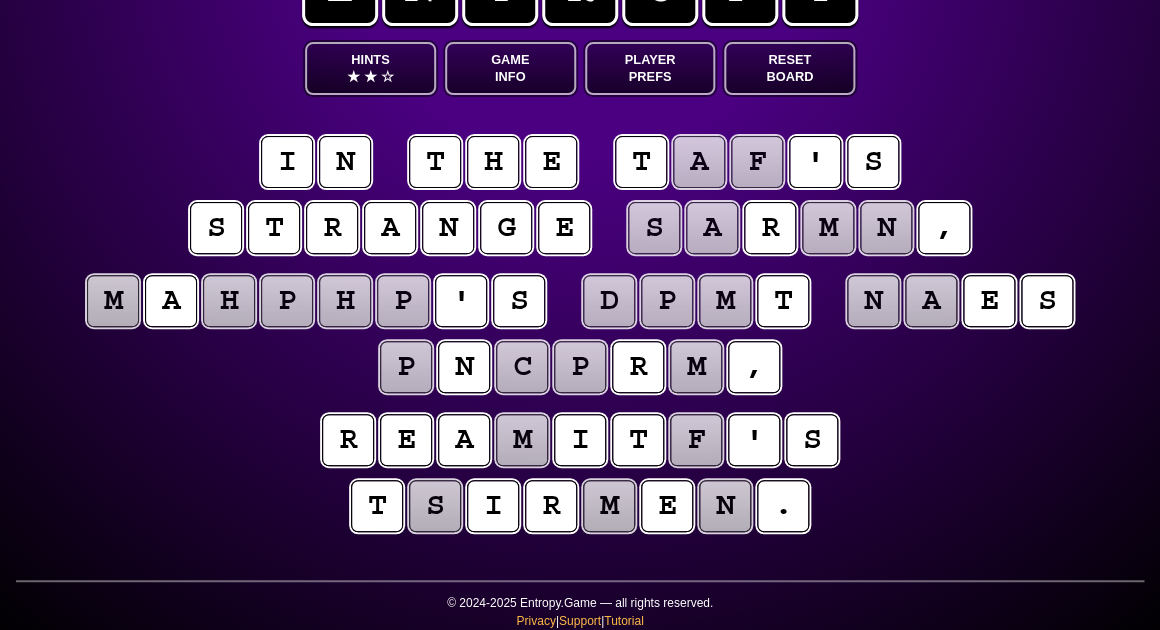 click on "i n" at bounding box center (316, 163) 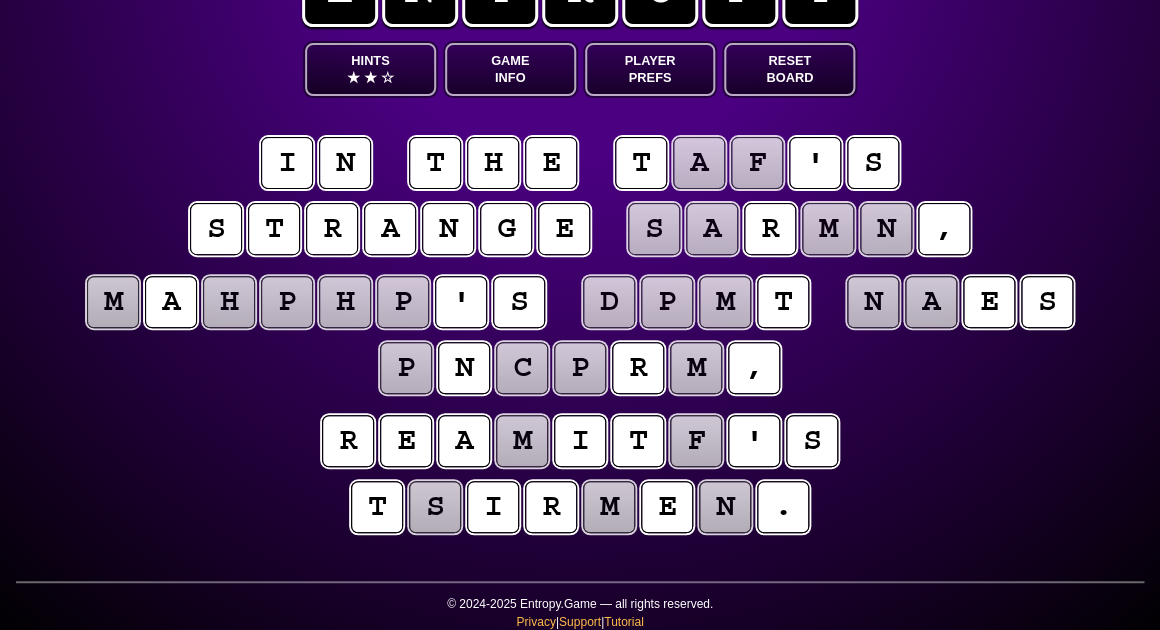 click on "n" at bounding box center (345, 163) 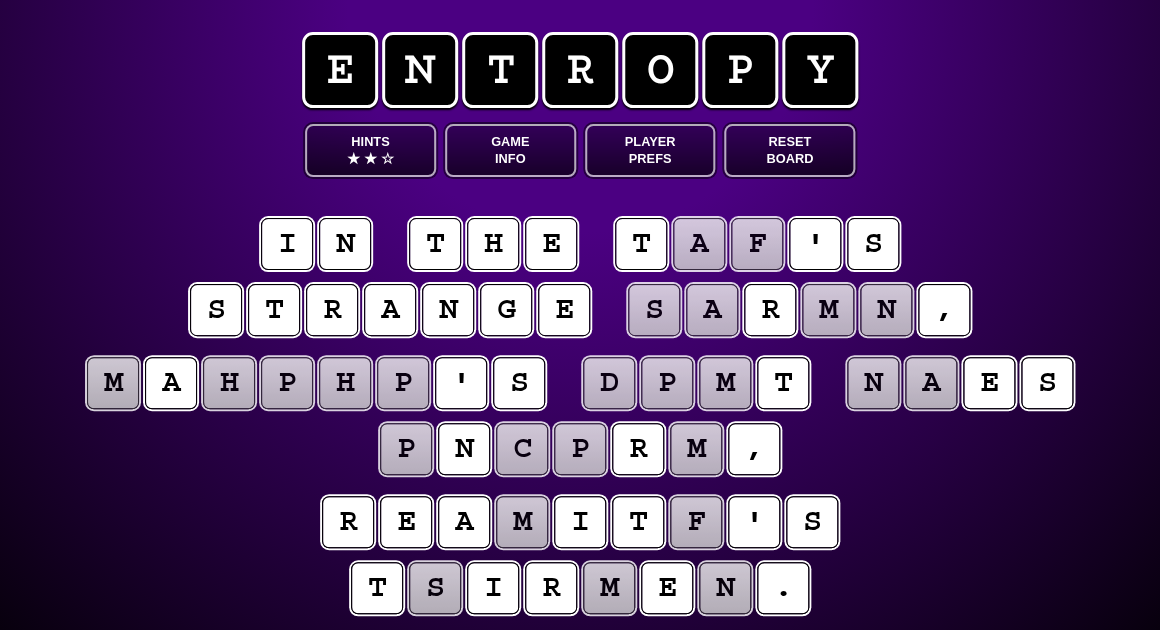 click on "i n t h e t a f ' s s t r a n g e s a r m n , m a h p h p ' s d p m t n a e s p n c p r m , r e a m i t f ' s t s i r m e n .
© [YEAR]-[YEAR] Entropy.Game — all rights reserved. Privacy  |  Support  |  Tutorial" at bounding box center (580, 362) 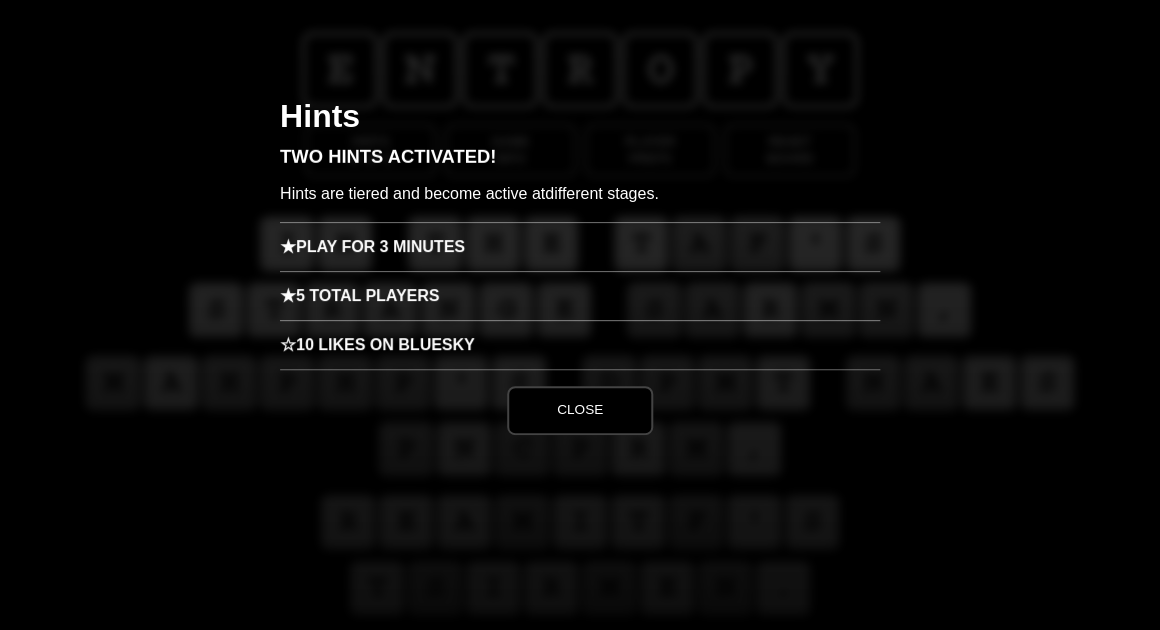 click on "★  5 Total Players" at bounding box center [580, 295] 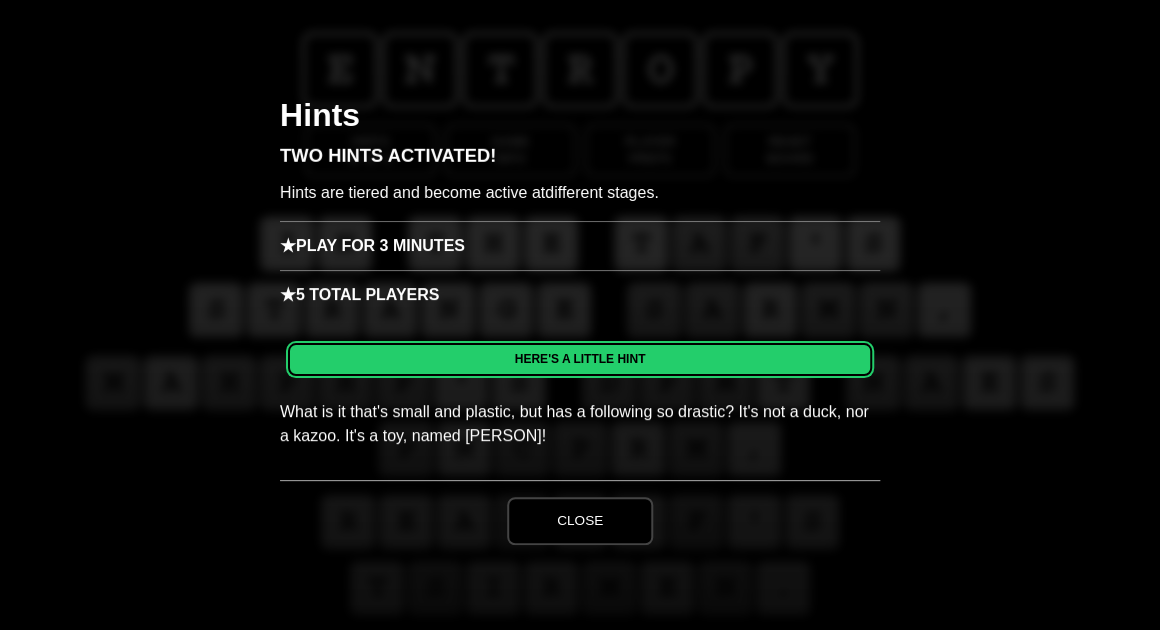 scroll, scrollTop: 0, scrollLeft: 0, axis: both 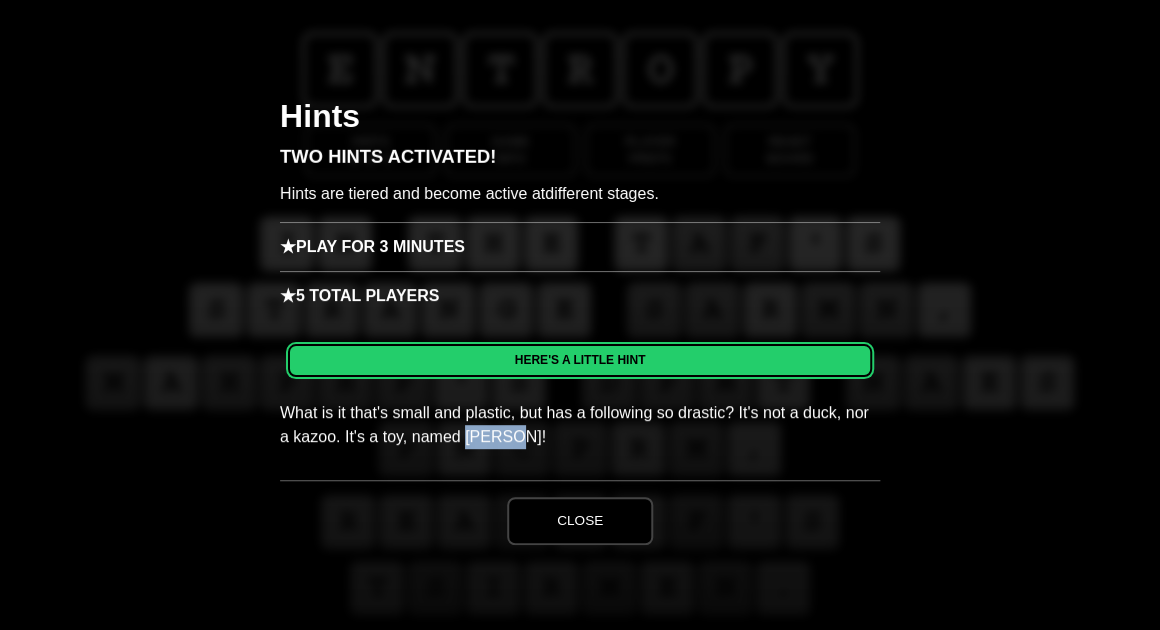 drag, startPoint x: 492, startPoint y: 435, endPoint x: 455, endPoint y: 438, distance: 37.12142 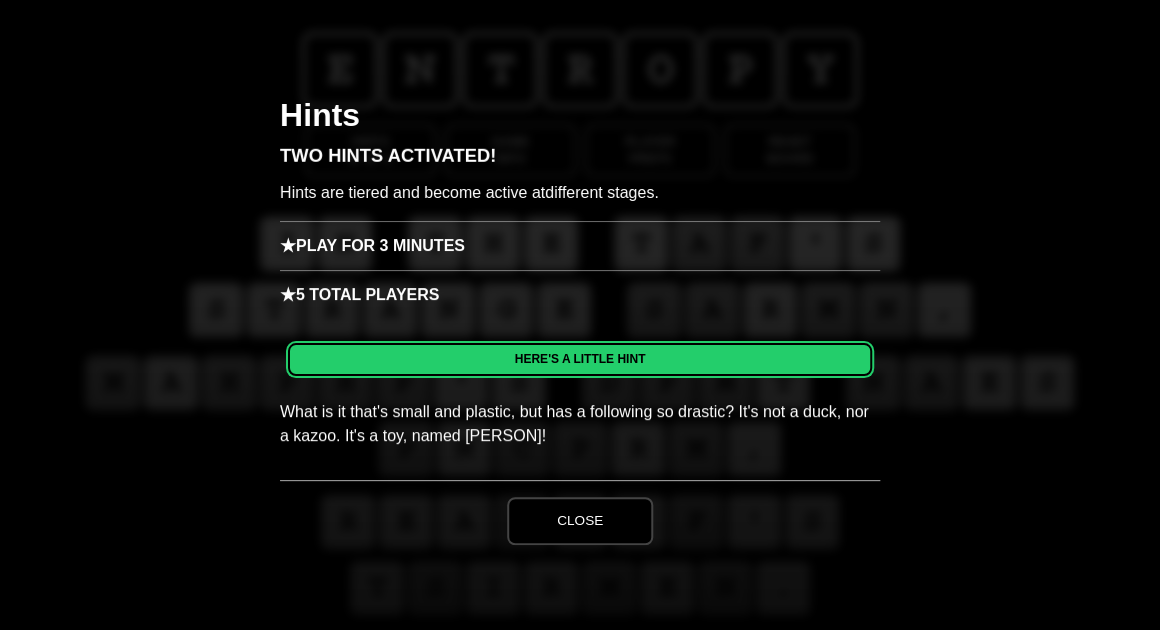 click on "Hints
Two Hints Activated!
Hints are tiered and become active at  different stages.
★  Play for [NUMBER] minutes
Pick from one of the available hints after you've played for three minutes.
You used this hint already!
Solve one letter
Check my played letters
Hide unused letters in the keyboard
★  5 Total Players
HERE'S A LITTLE HINT What is it that's small and plastic, but has a following so drastic? It's not a duck, nor a kazoo. It's a toy, named [PERSON]!
☆  10 Likes on Bluesky
Learn what news story today's puzzle is based on when  today's post on Bluesky  gets a combination of 10 likes, comments, quote posts, and reposts.
18 63 1" at bounding box center [580, 315] 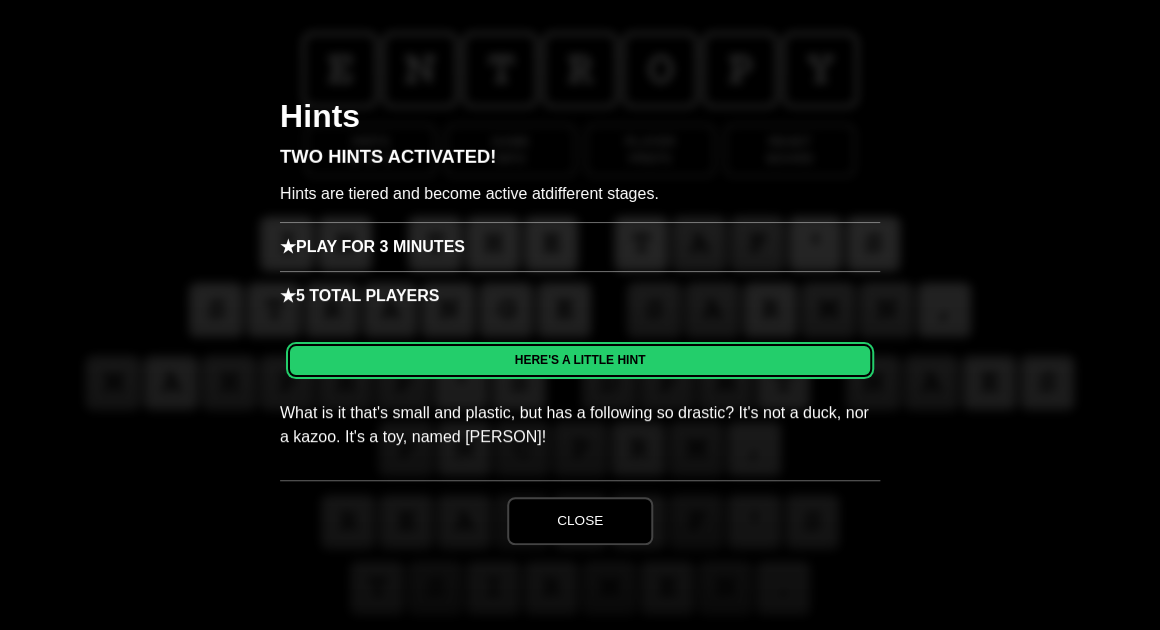 click on "★  Play for 3 minutes" at bounding box center [580, 246] 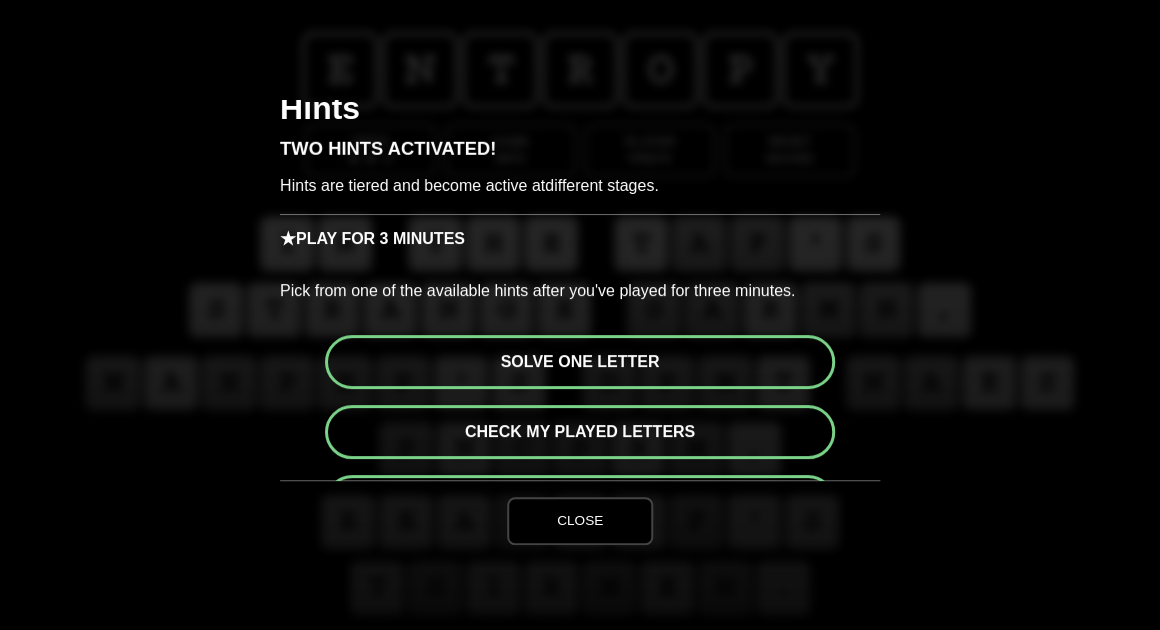scroll, scrollTop: 11, scrollLeft: 0, axis: vertical 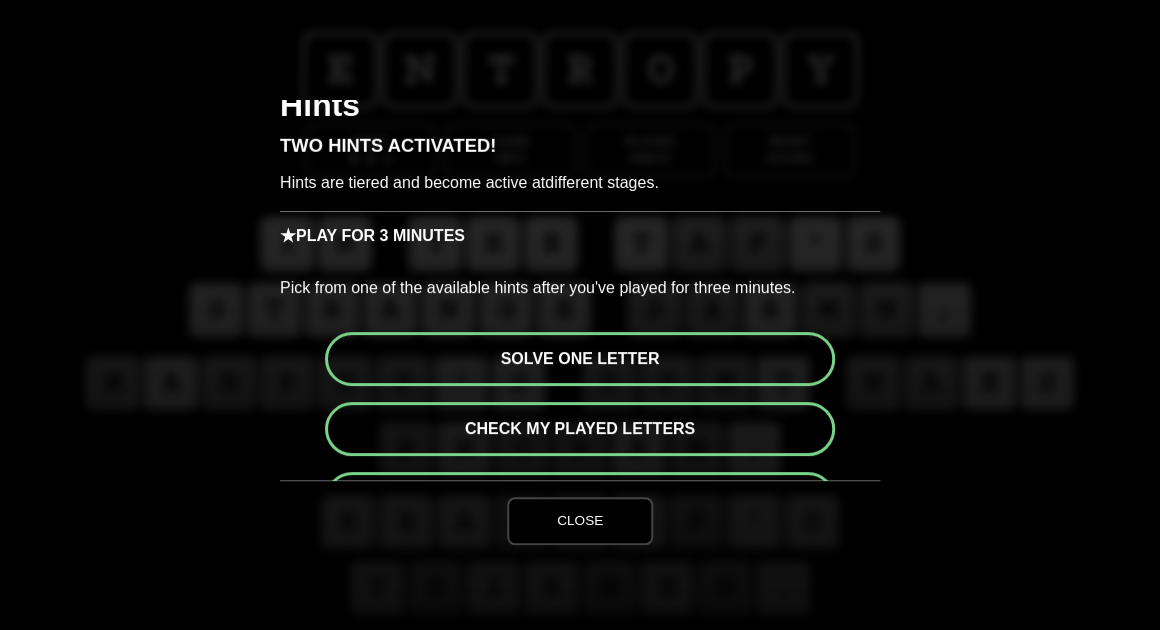 click on "Solve one letter" at bounding box center (580, 359) 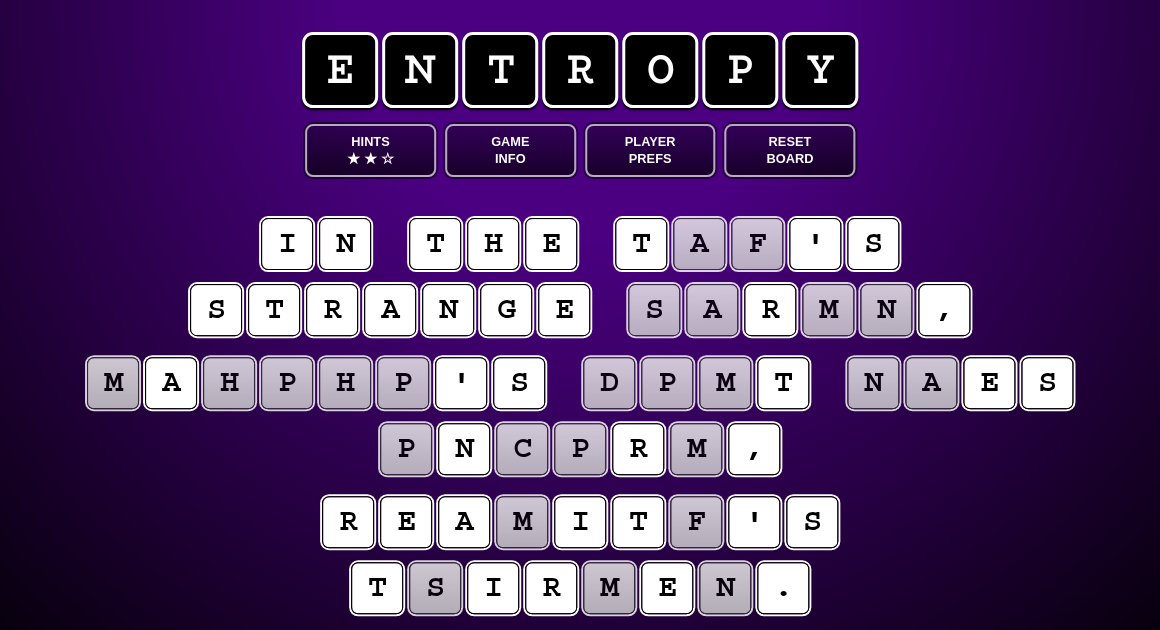 scroll, scrollTop: 0, scrollLeft: 0, axis: both 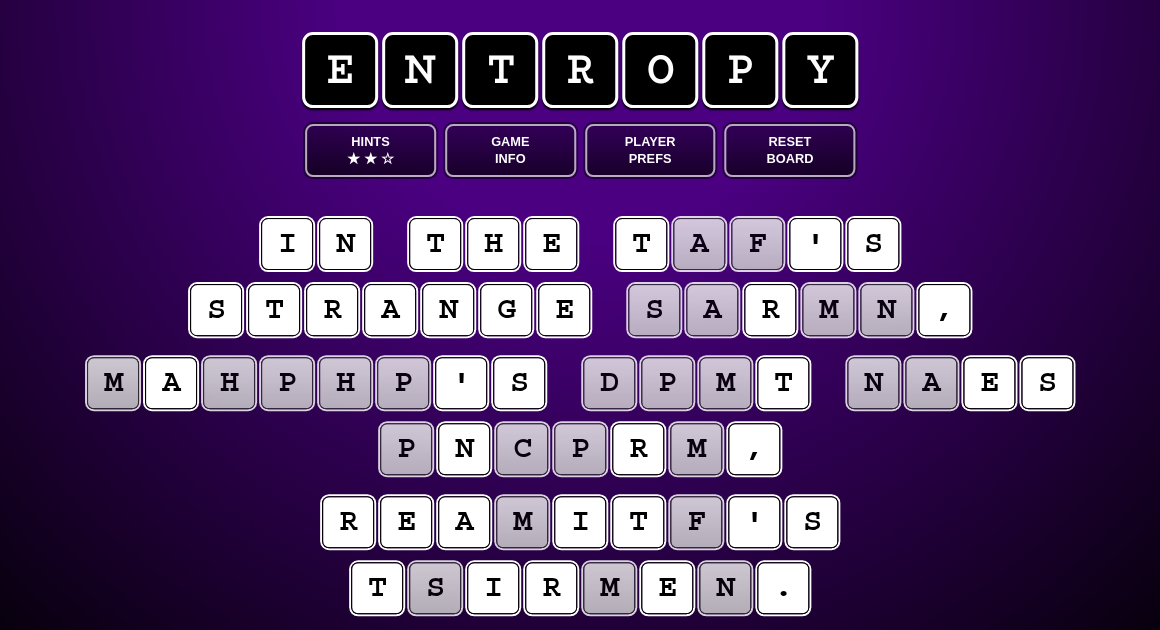 click on "r e a m i t f ' s t s i r m e n ." at bounding box center [580, 556] 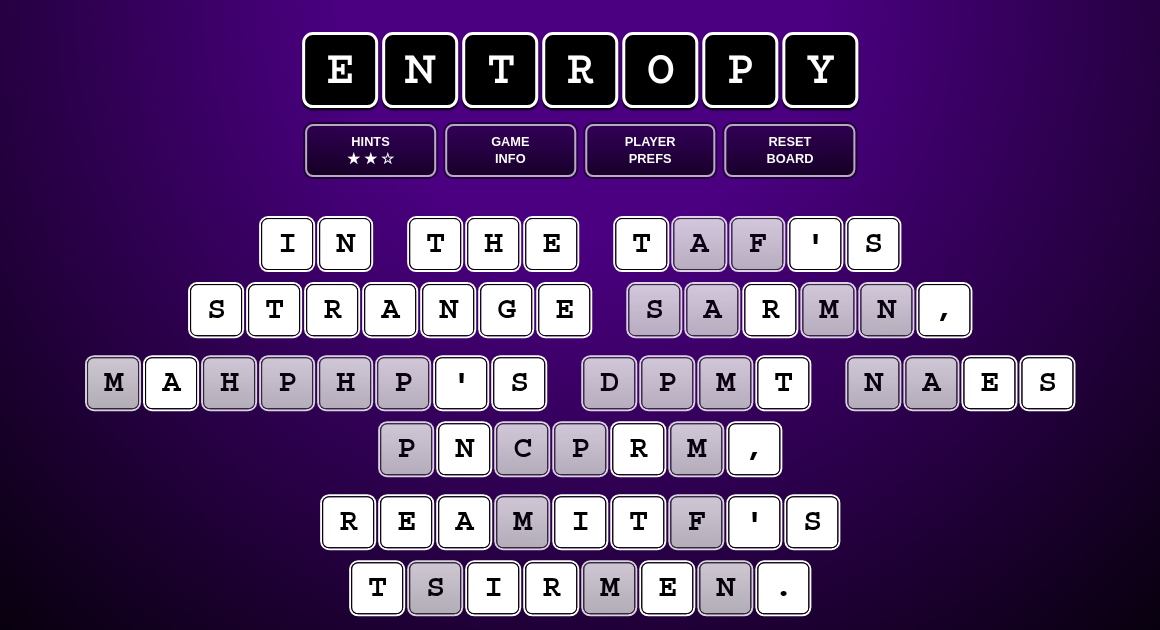 scroll, scrollTop: 0, scrollLeft: 0, axis: both 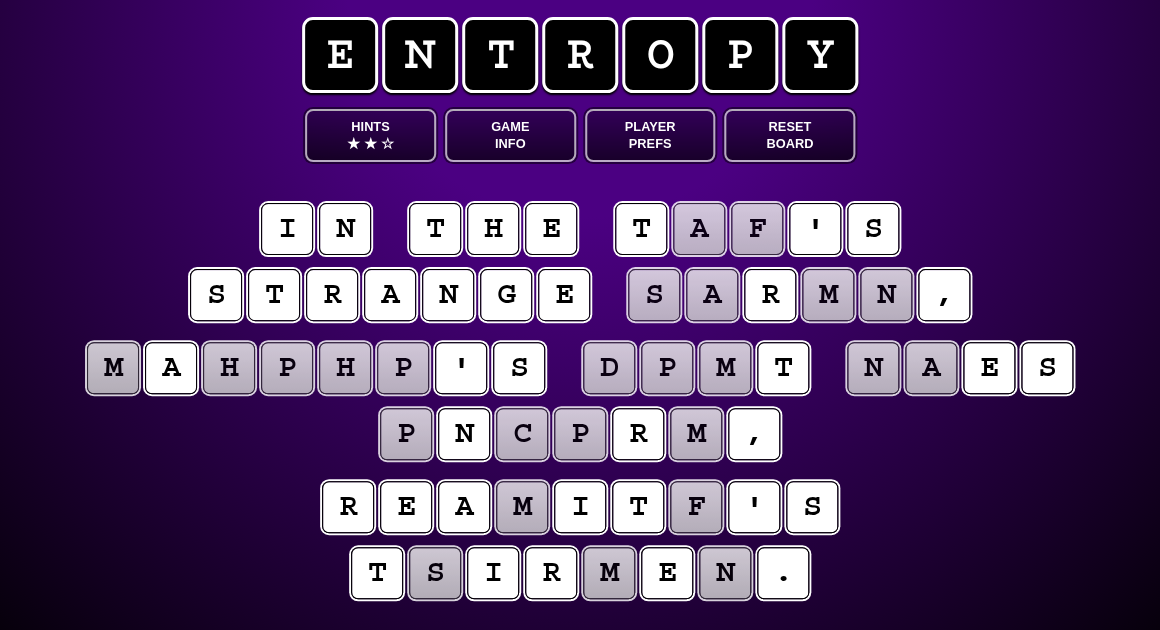 click on "m" at bounding box center [696, 434] 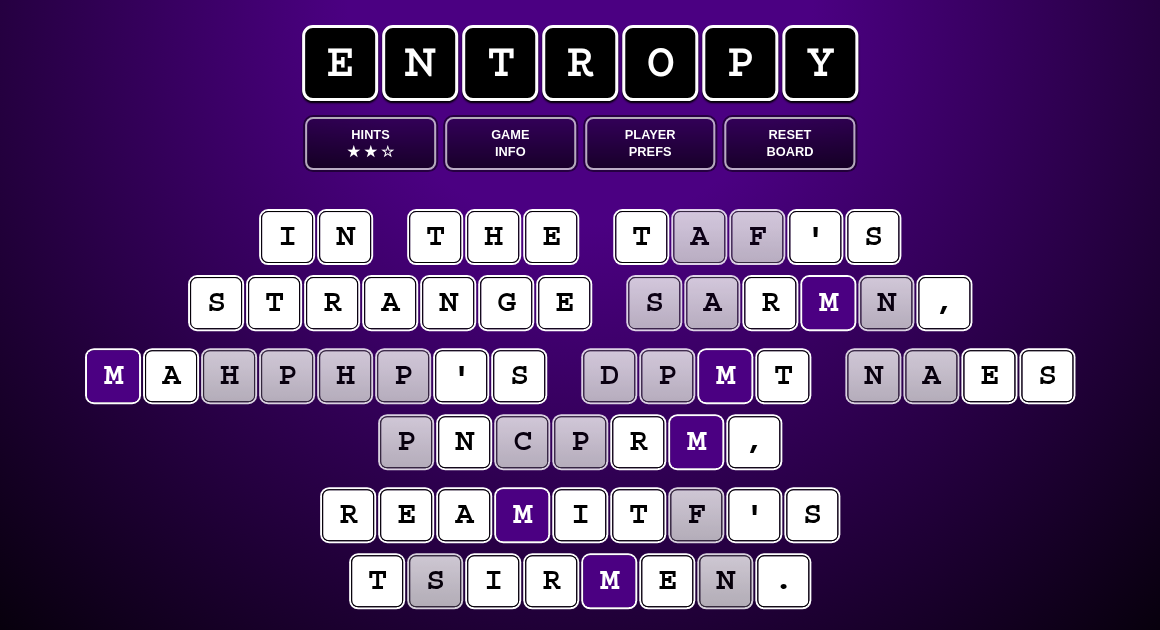 scroll, scrollTop: 8, scrollLeft: 1, axis: both 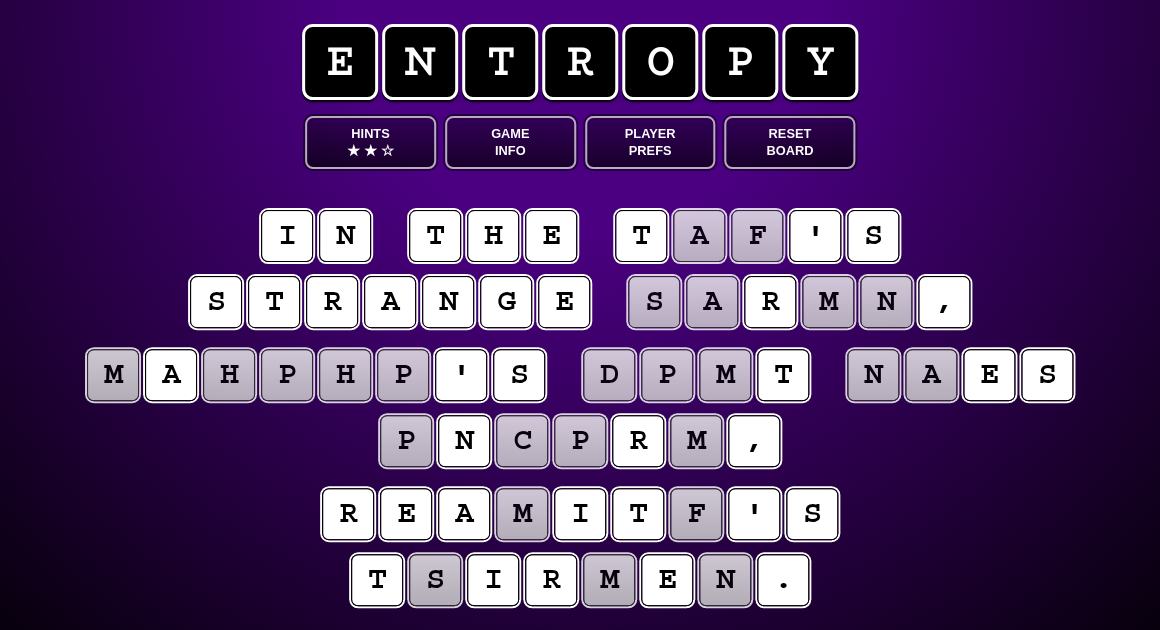 click on "Hints ★   ★   ☆" at bounding box center [370, 142] 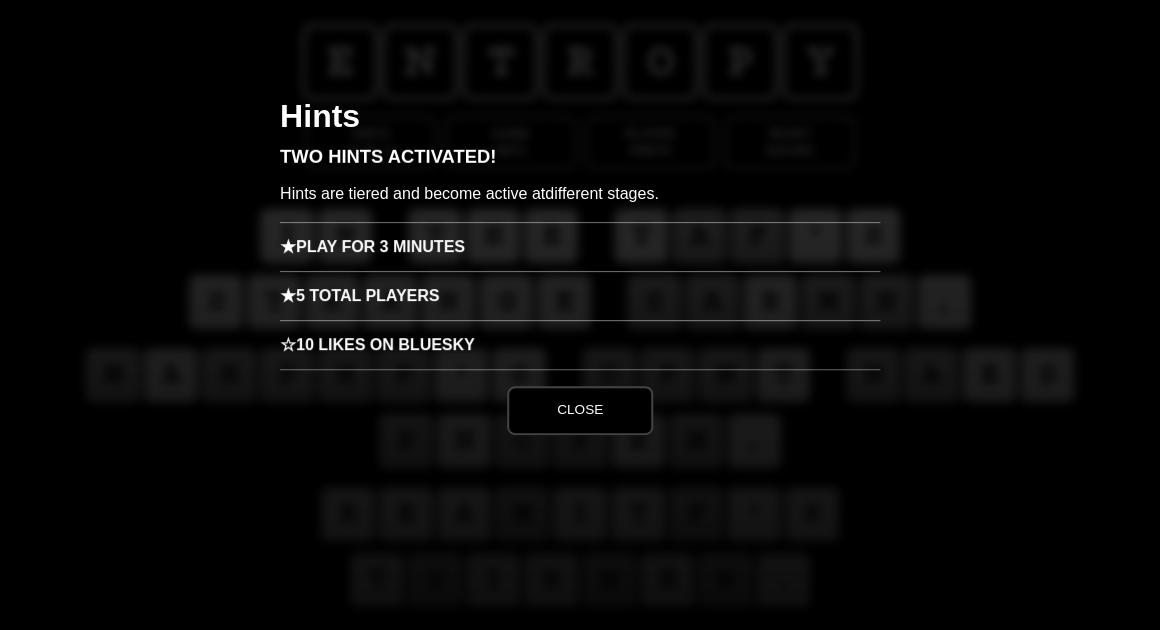 scroll, scrollTop: 11, scrollLeft: 1, axis: both 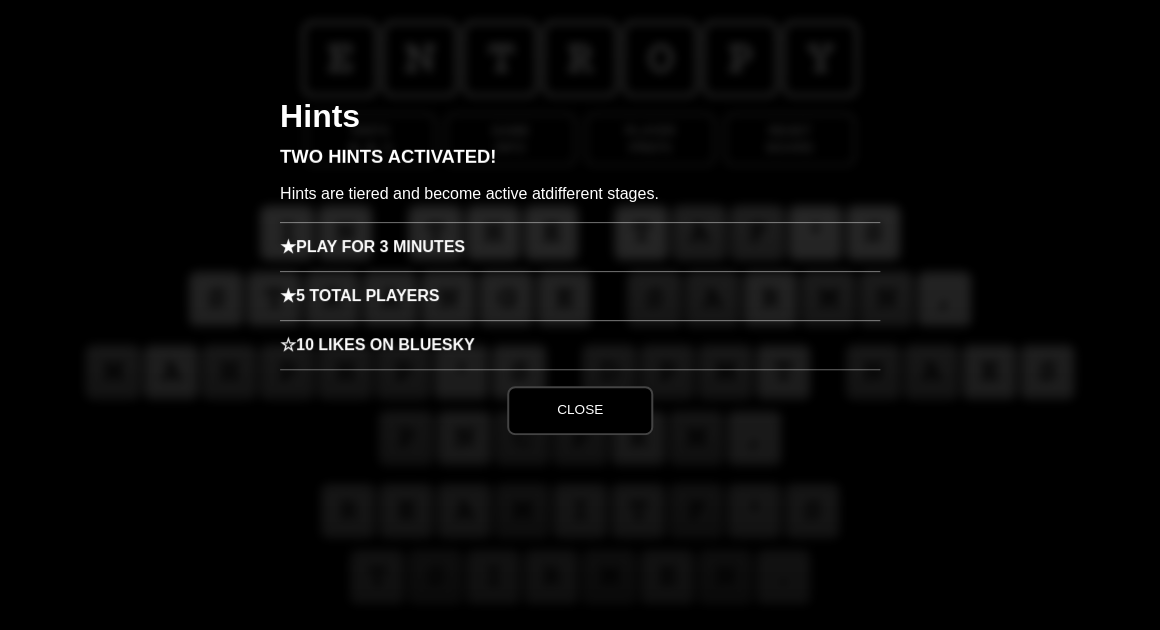click on "★  Play for 3 minutes" at bounding box center [580, 246] 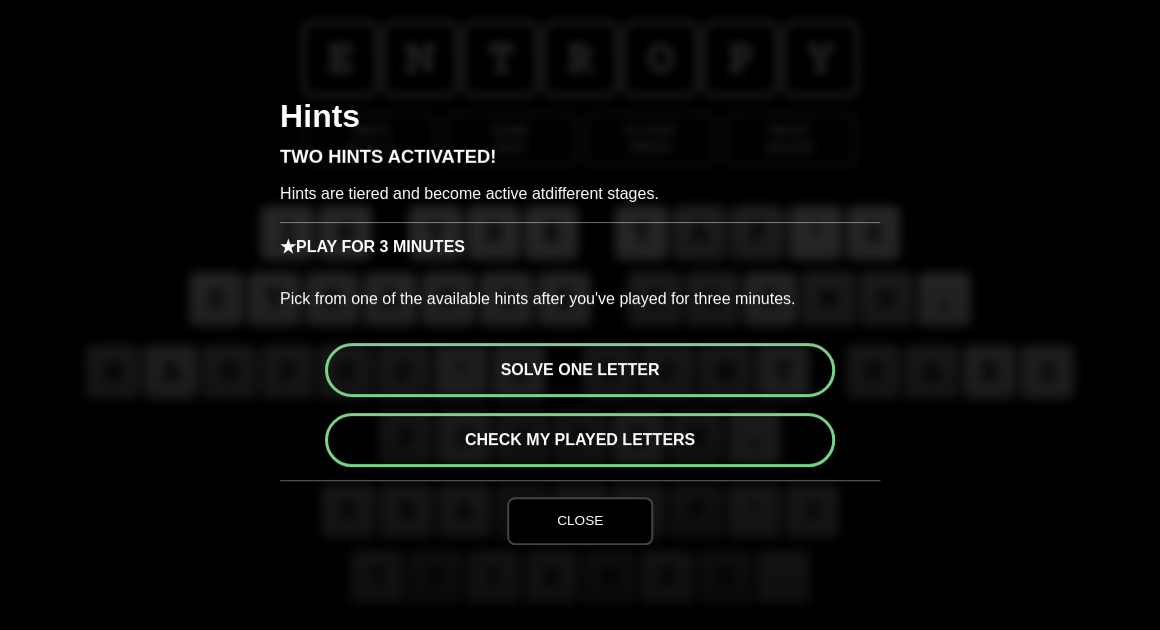 click on "Solve one letter" at bounding box center (580, 370) 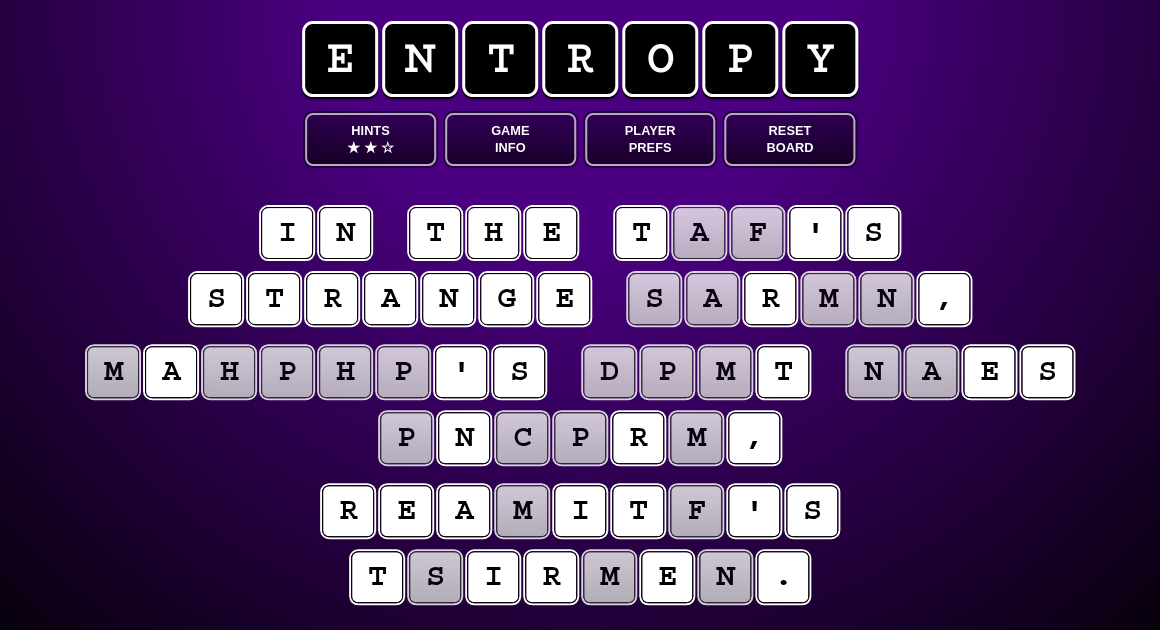 click on "m" at bounding box center [724, 372] 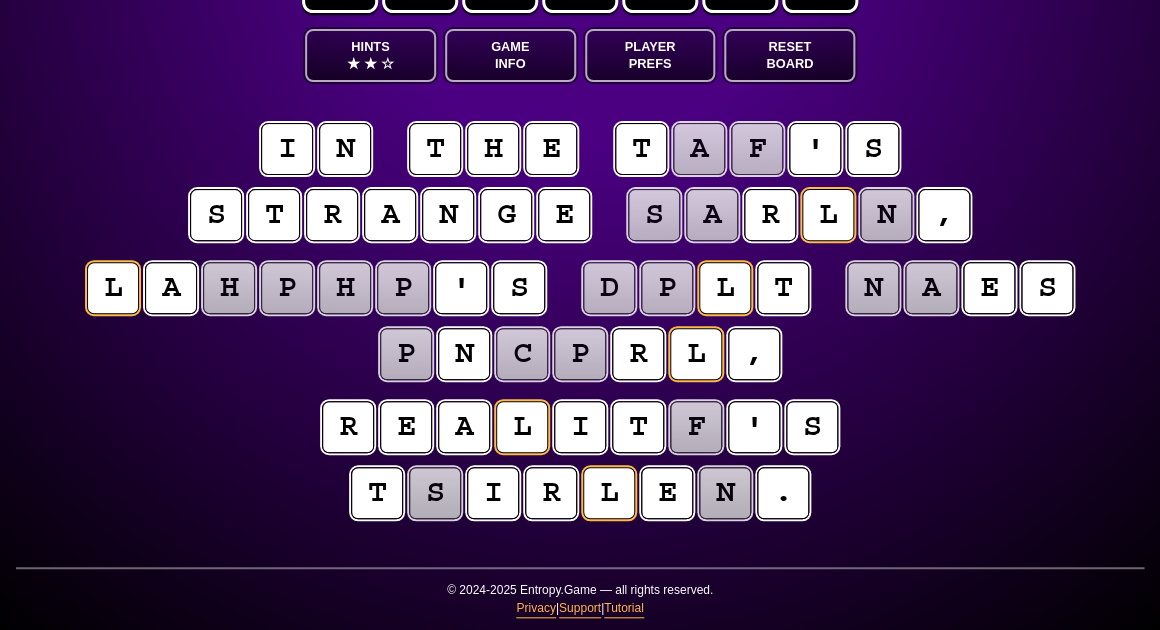 scroll, scrollTop: 95, scrollLeft: 0, axis: vertical 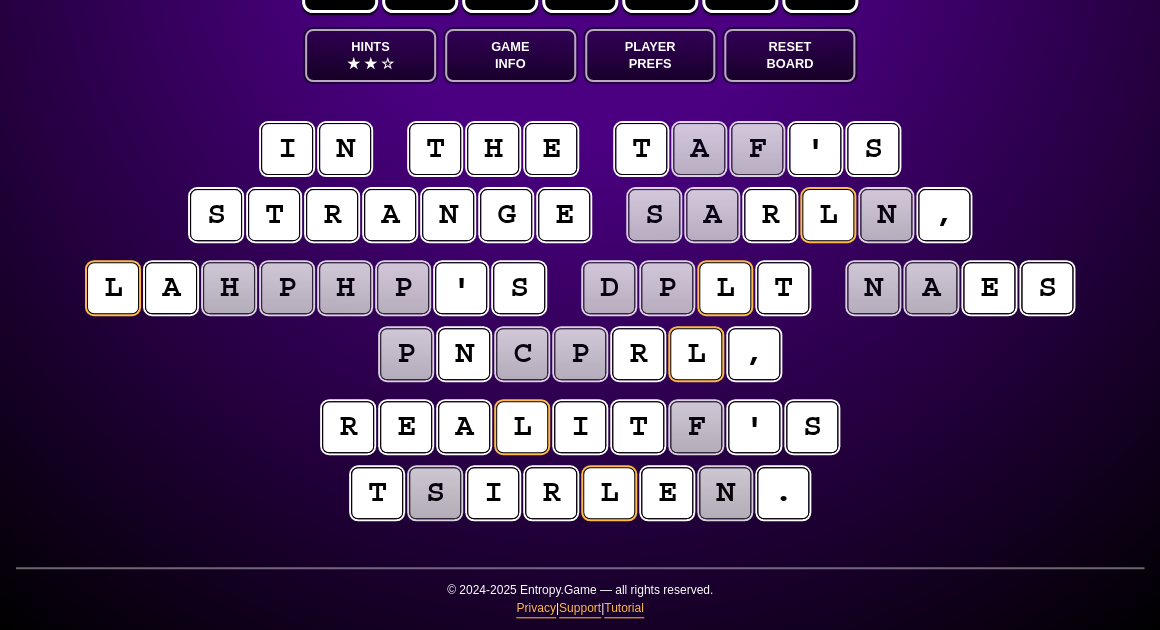 click on "f" at bounding box center [696, 427] 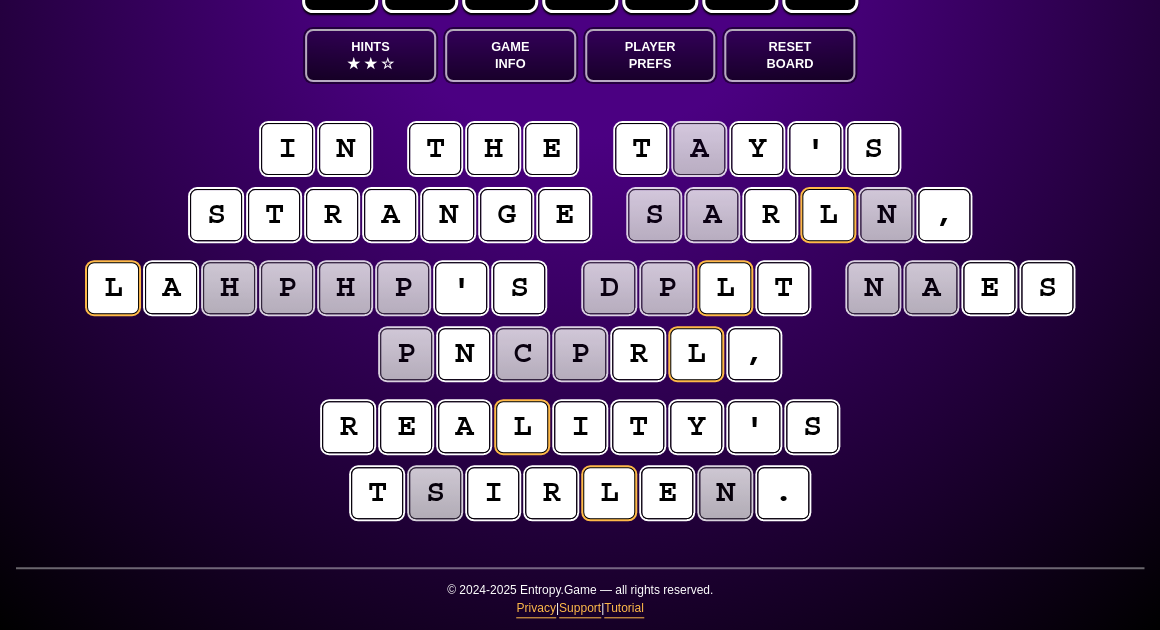 click on "a" at bounding box center (699, 149) 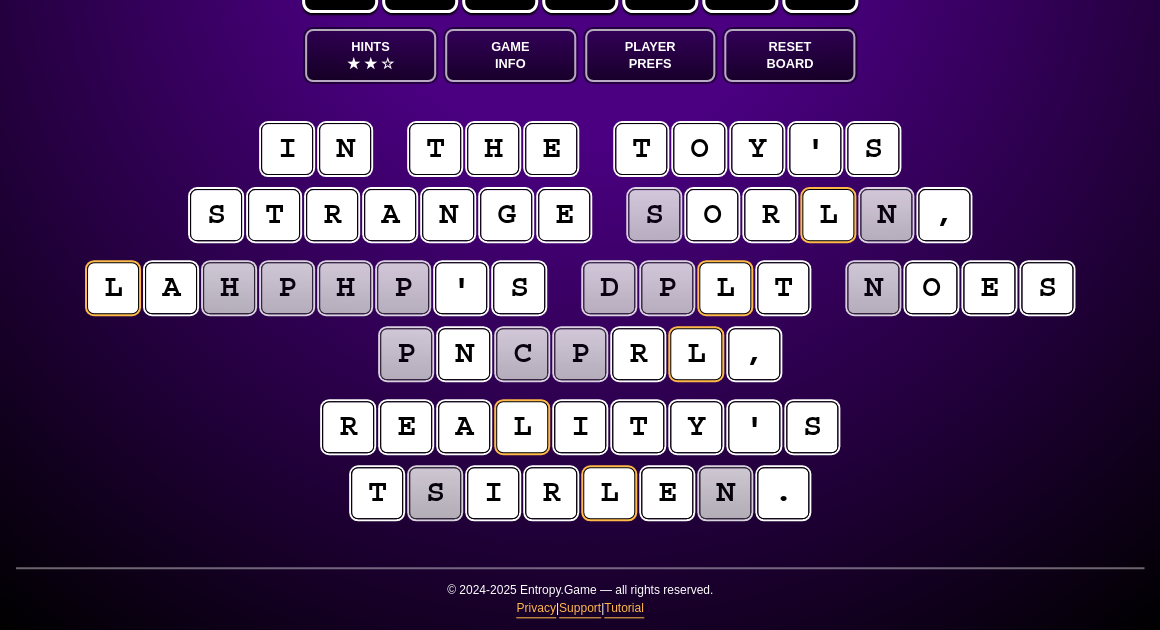 click on "n" at bounding box center (872, 288) 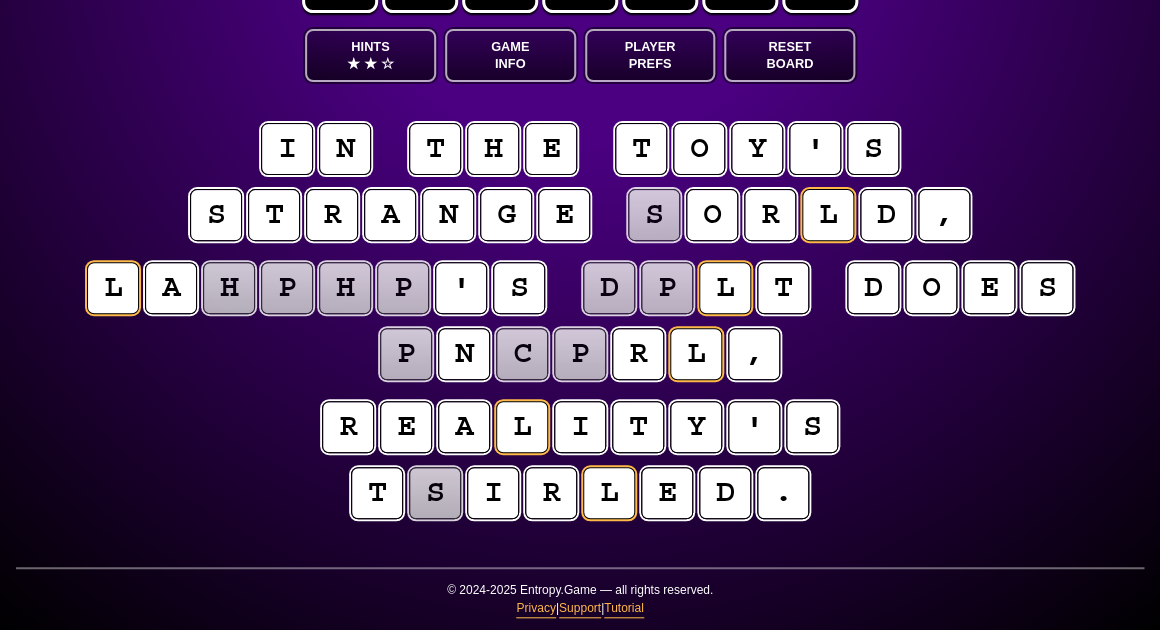 click on "r e a l i t y ' s t s i r l e d ." at bounding box center [580, 461] 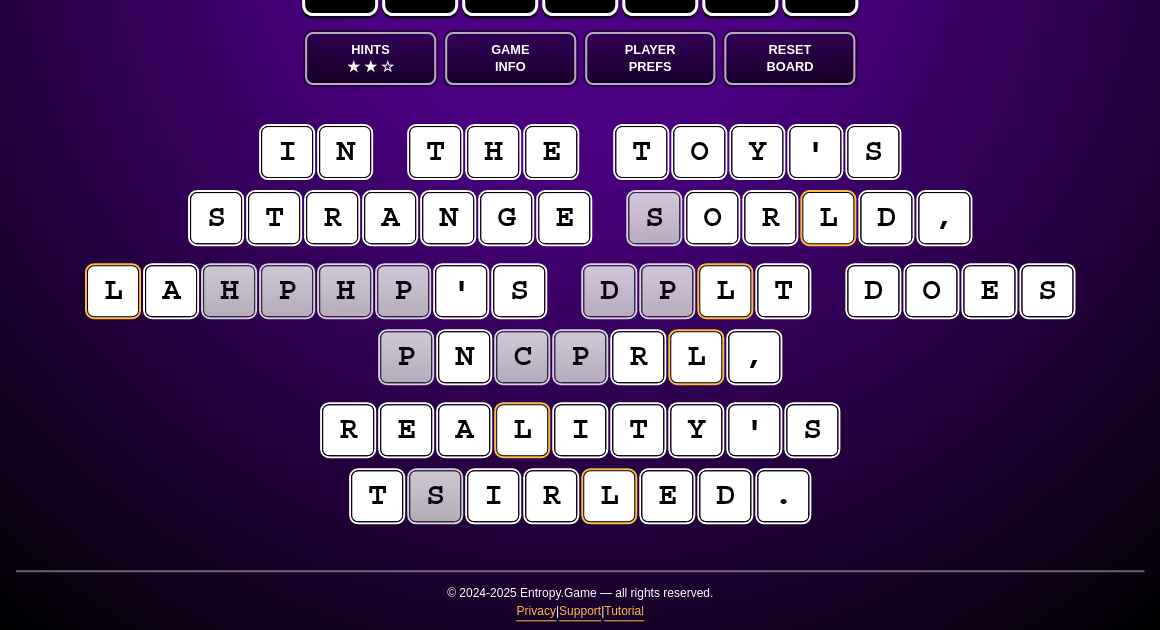 scroll, scrollTop: 92, scrollLeft: 0, axis: vertical 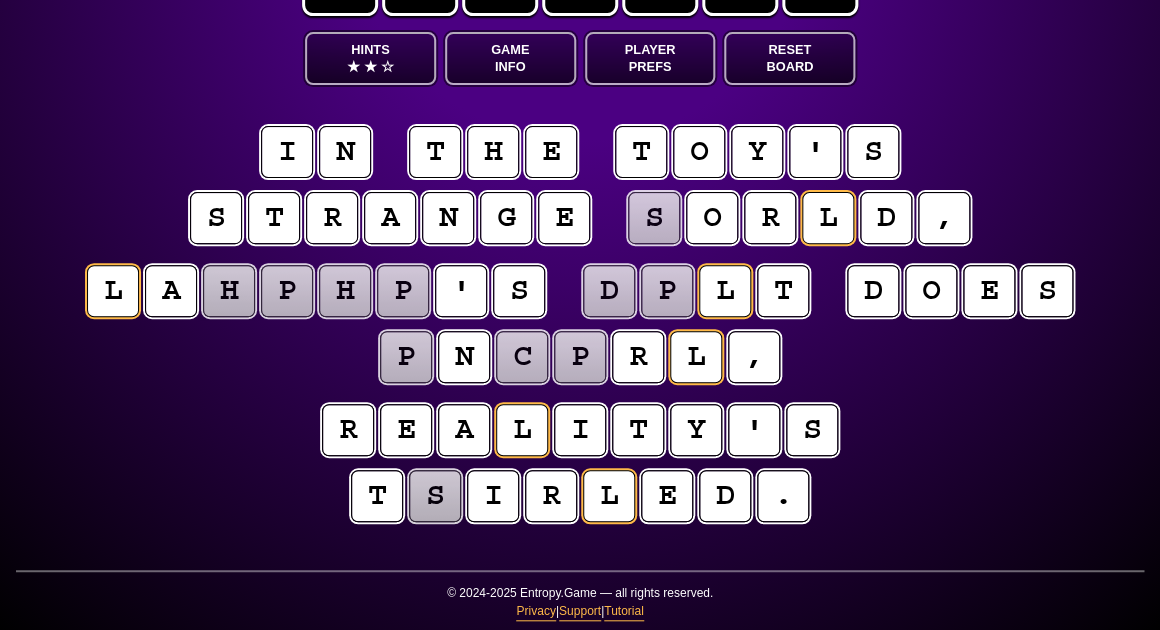 click on "s" at bounding box center [653, 217] 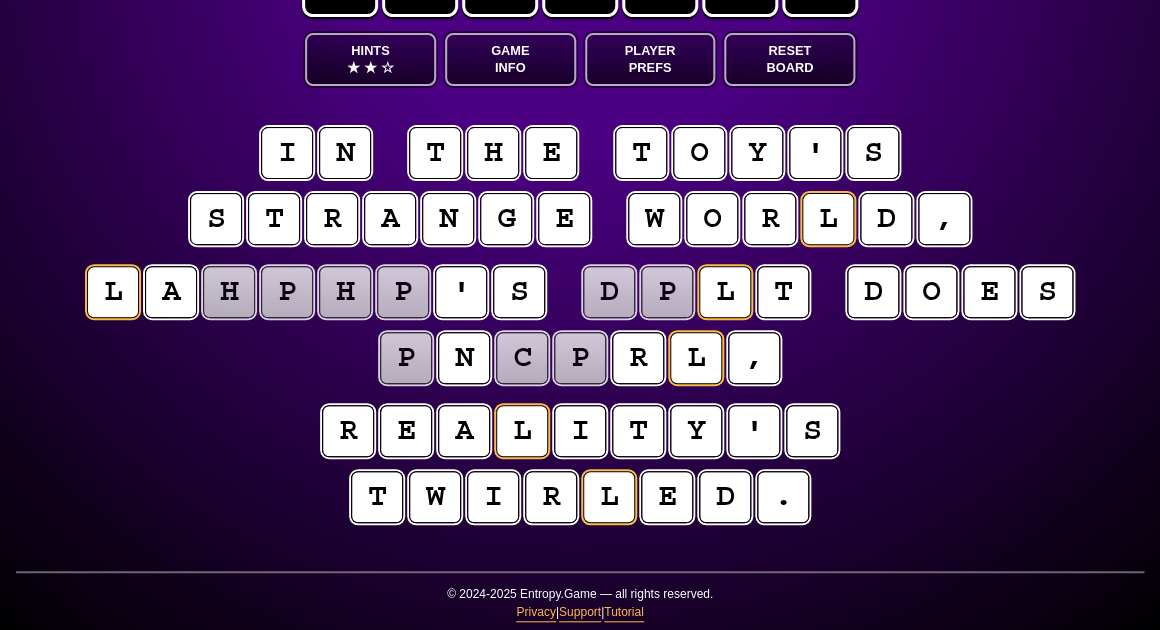 click on "r e a l i t y ' s t w i r l e d ." at bounding box center [580, 465] 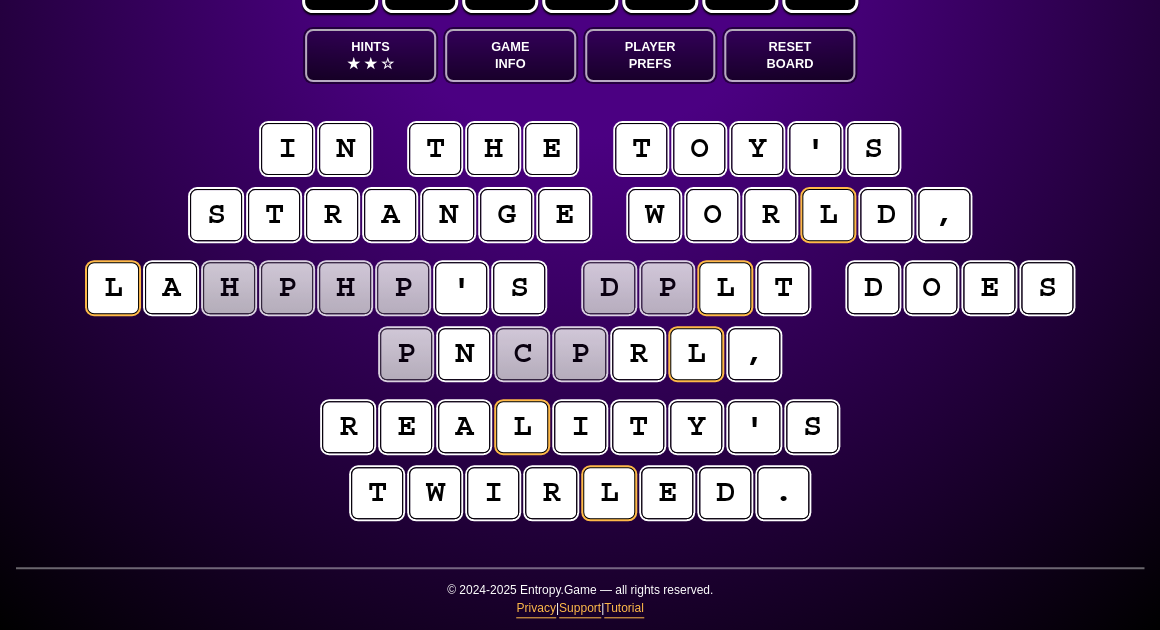 scroll, scrollTop: 95, scrollLeft: 0, axis: vertical 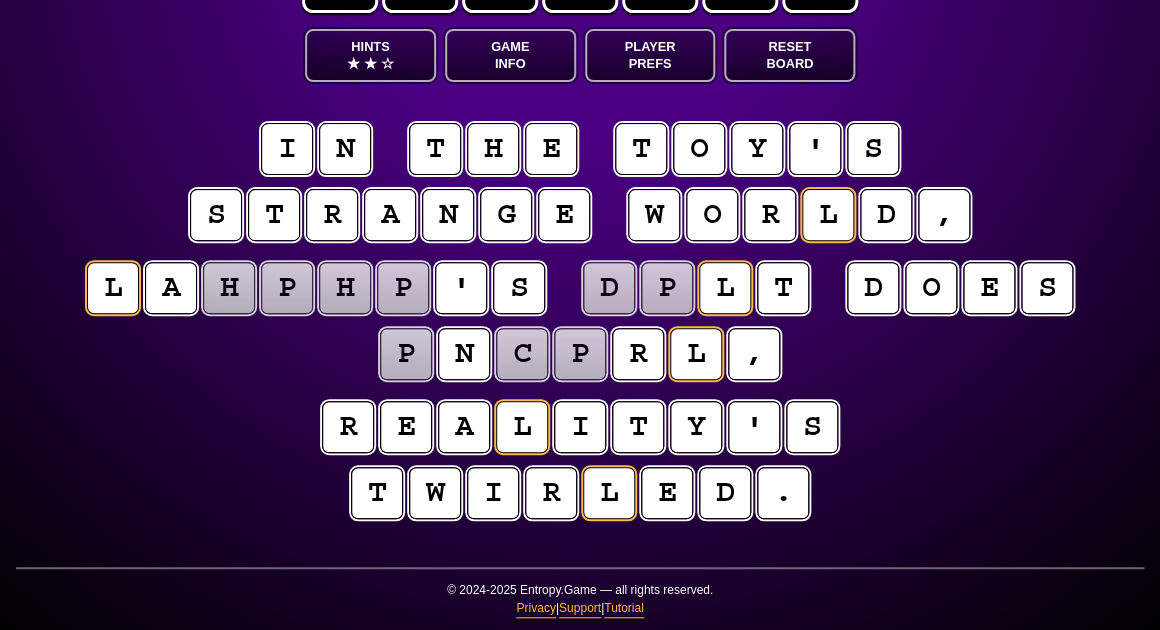 click on "h" at bounding box center [229, 288] 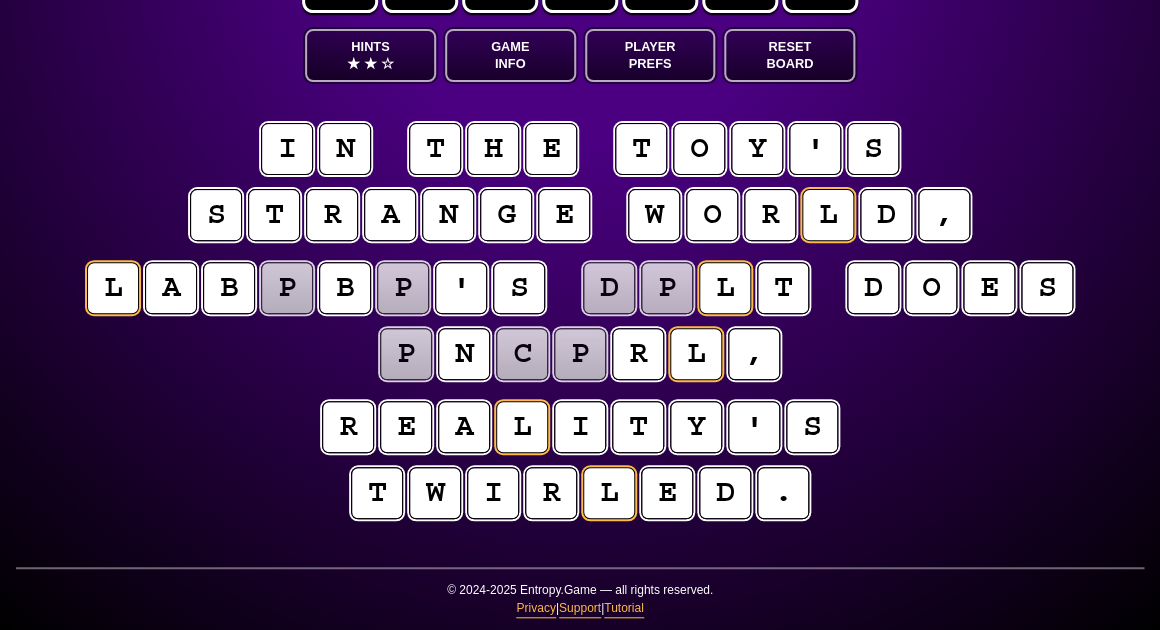 click on "p" at bounding box center [287, 288] 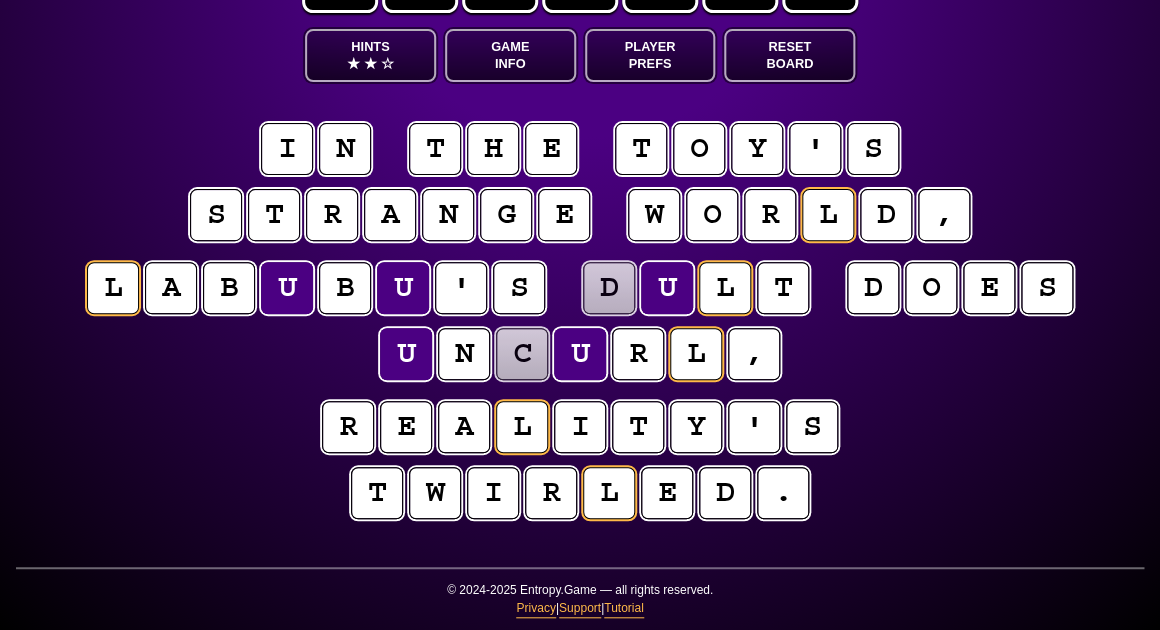 scroll, scrollTop: 95, scrollLeft: 1, axis: both 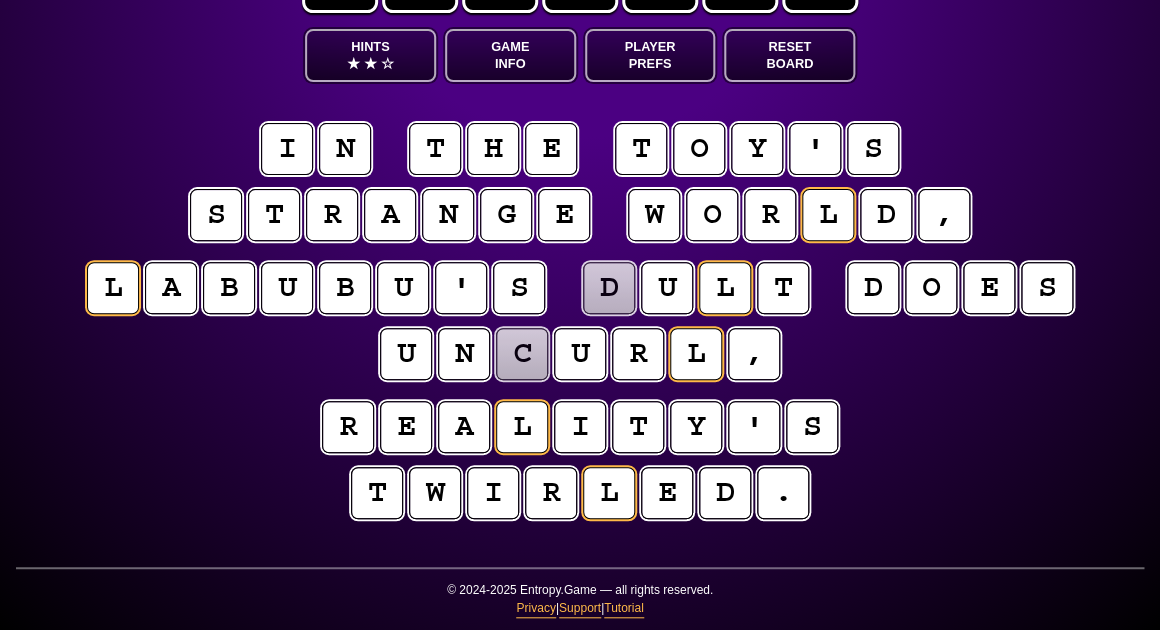 click on "r e a l i t y ' s t w i r l e d ." at bounding box center [580, 461] 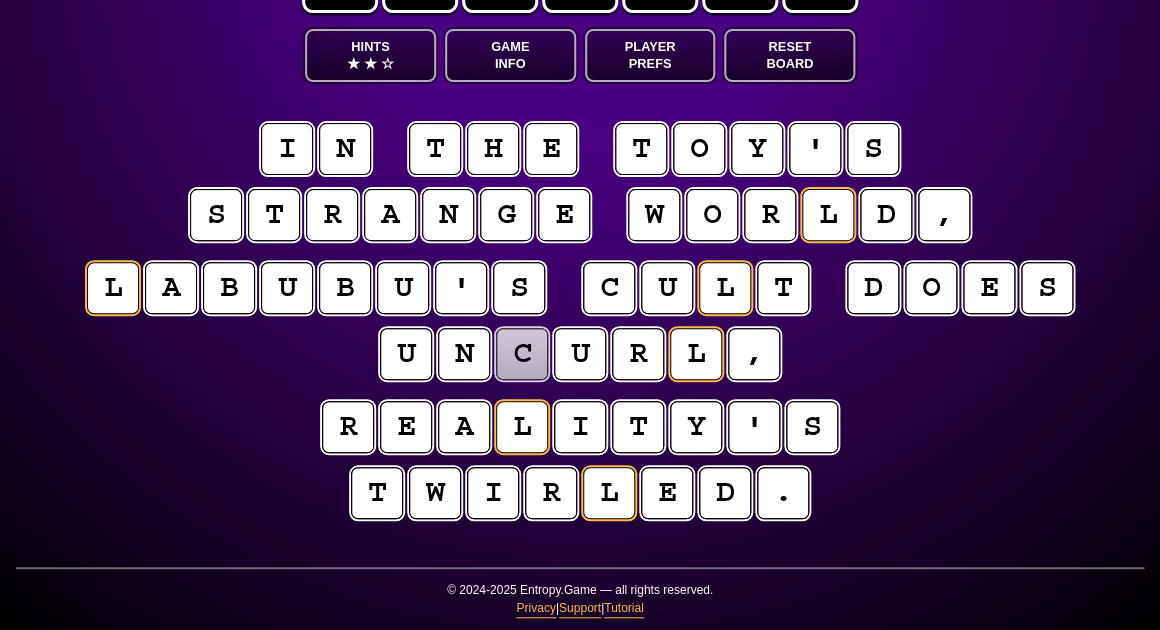 click on "c" at bounding box center [522, 353] 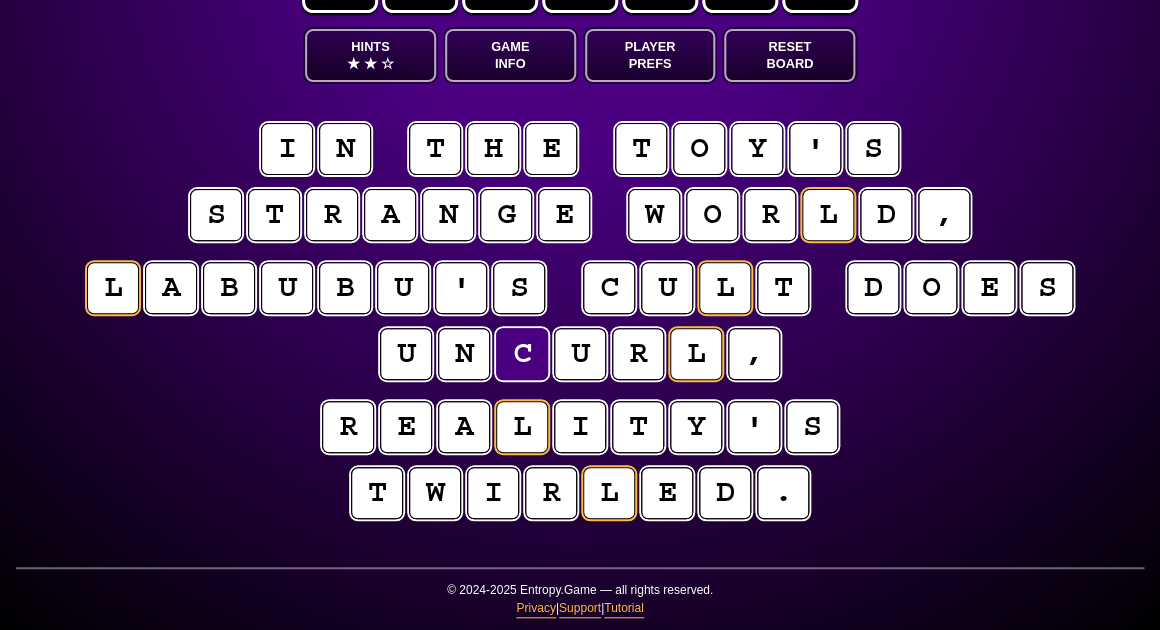 scroll, scrollTop: 95, scrollLeft: 0, axis: vertical 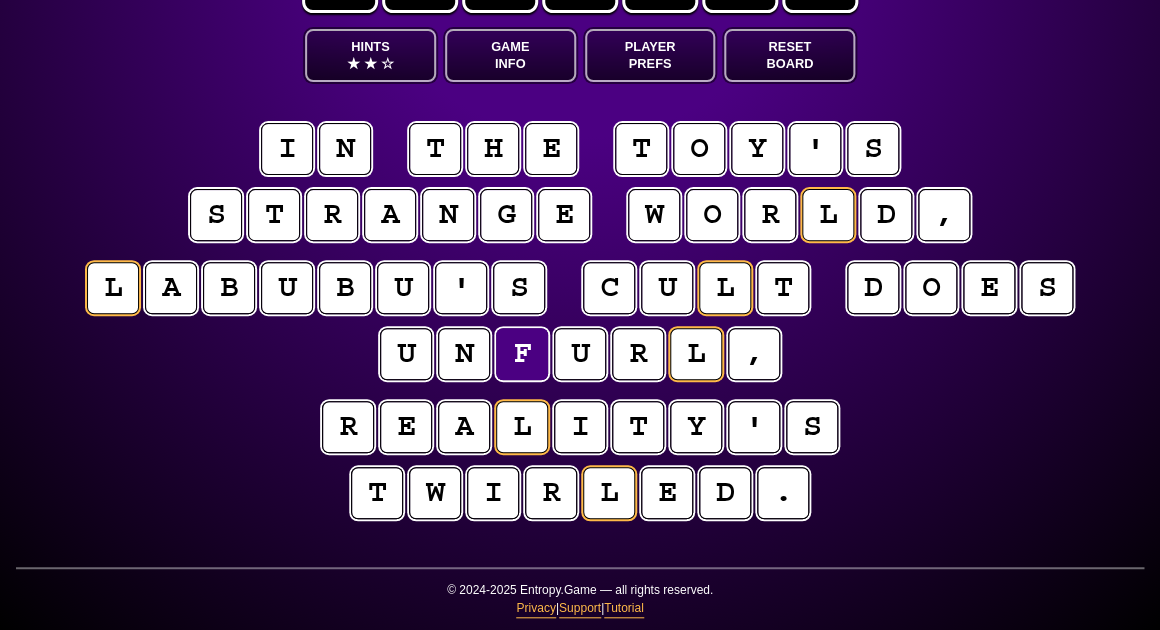 type on "**********" 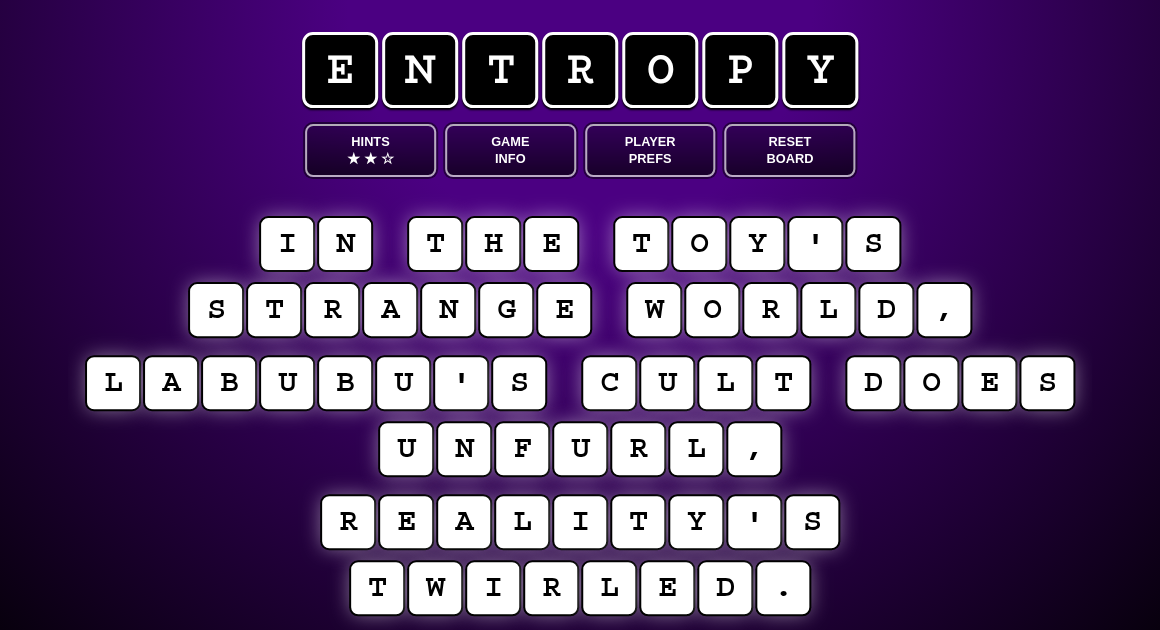 scroll, scrollTop: 0, scrollLeft: 0, axis: both 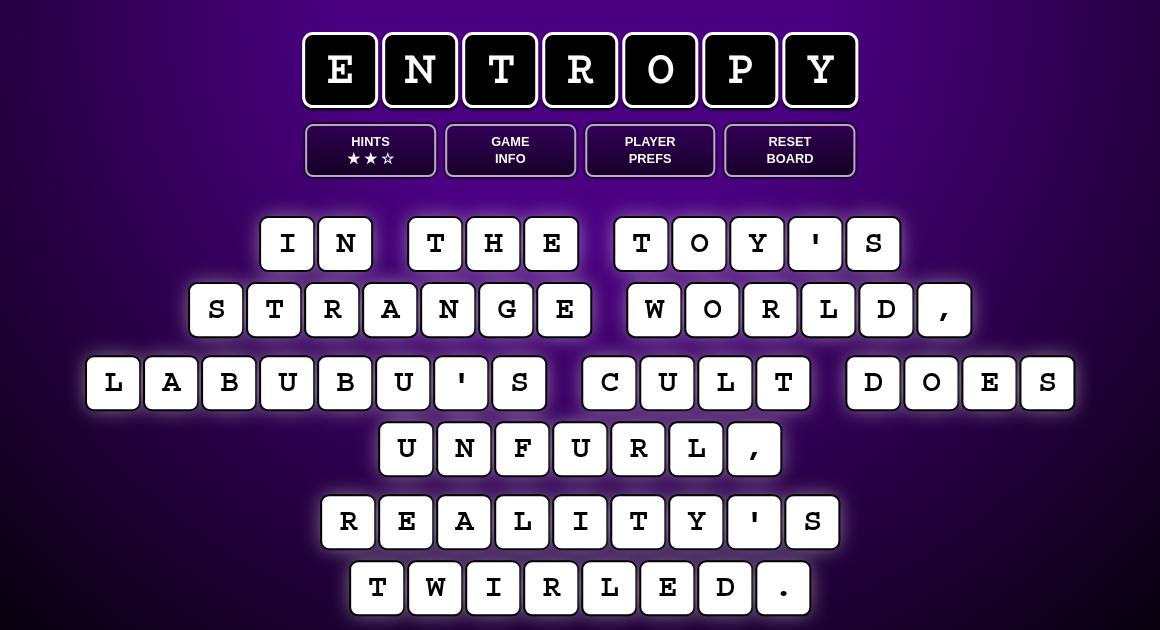 click on "Game Info" at bounding box center (510, 150) 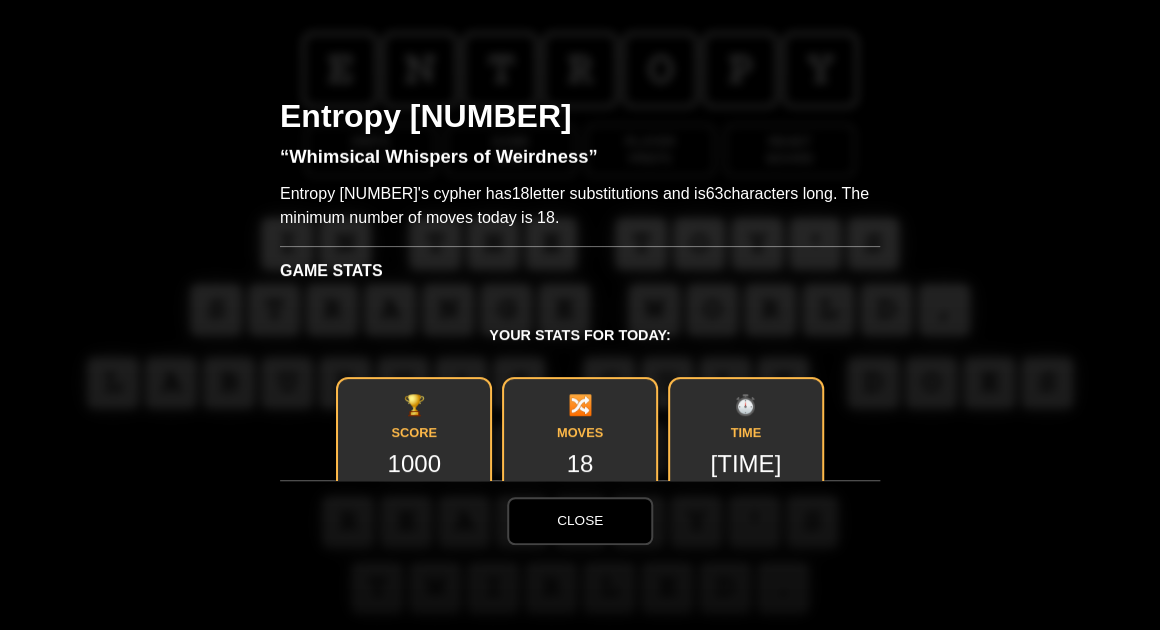 scroll, scrollTop: 0, scrollLeft: 0, axis: both 